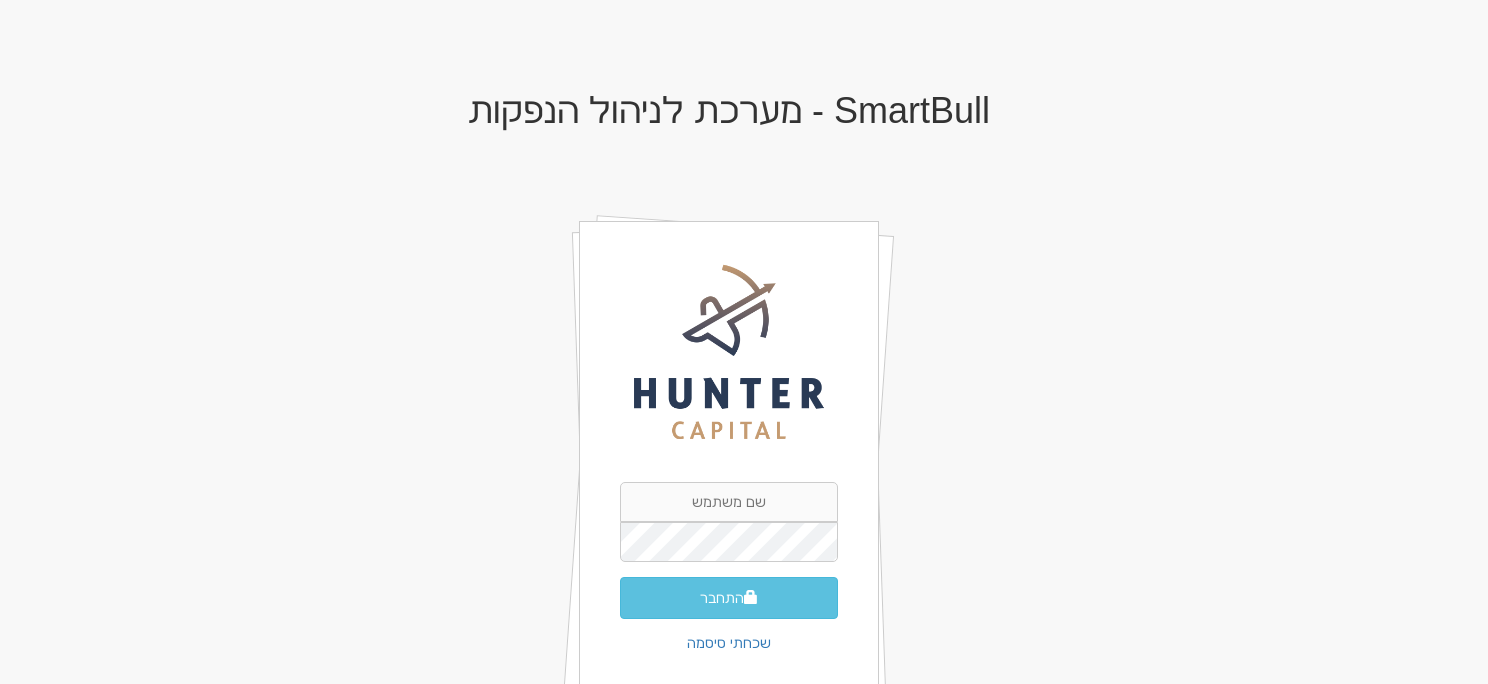 scroll, scrollTop: 0, scrollLeft: 0, axis: both 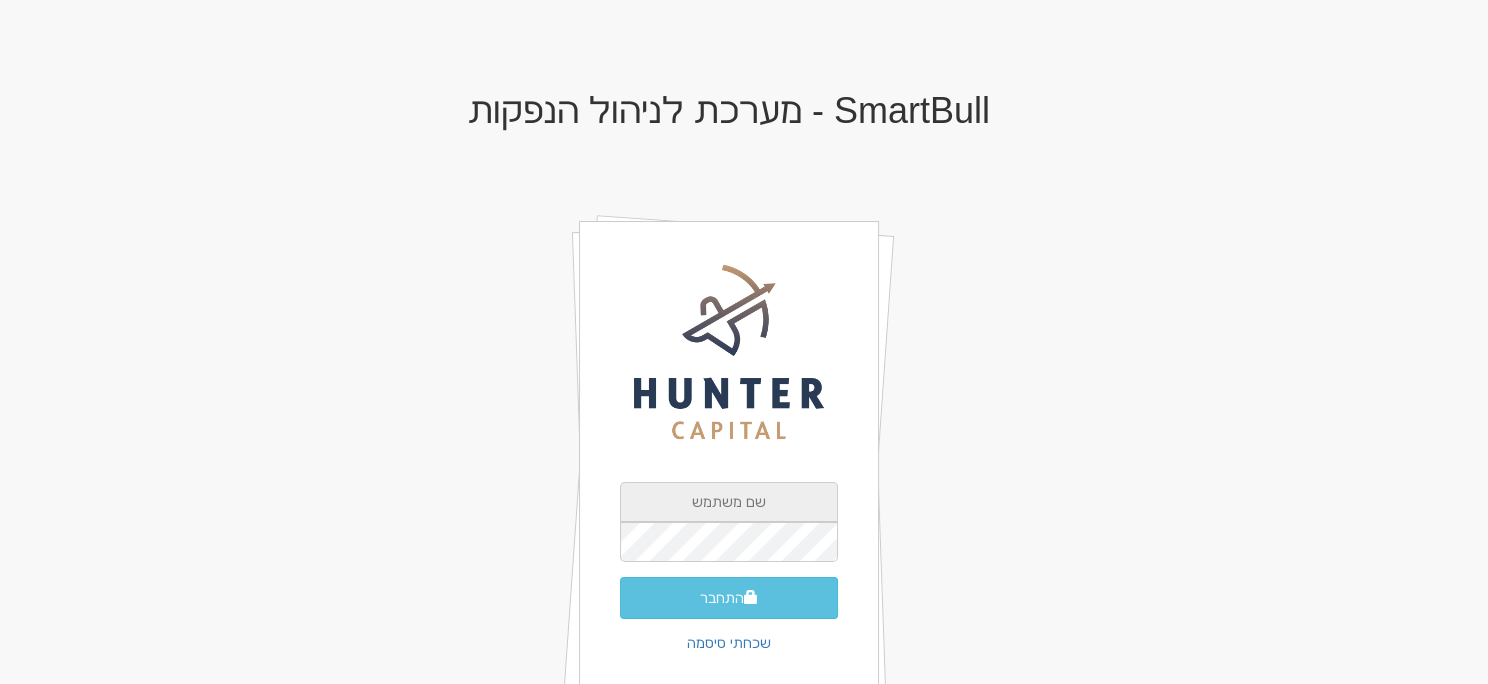 click at bounding box center [729, 502] 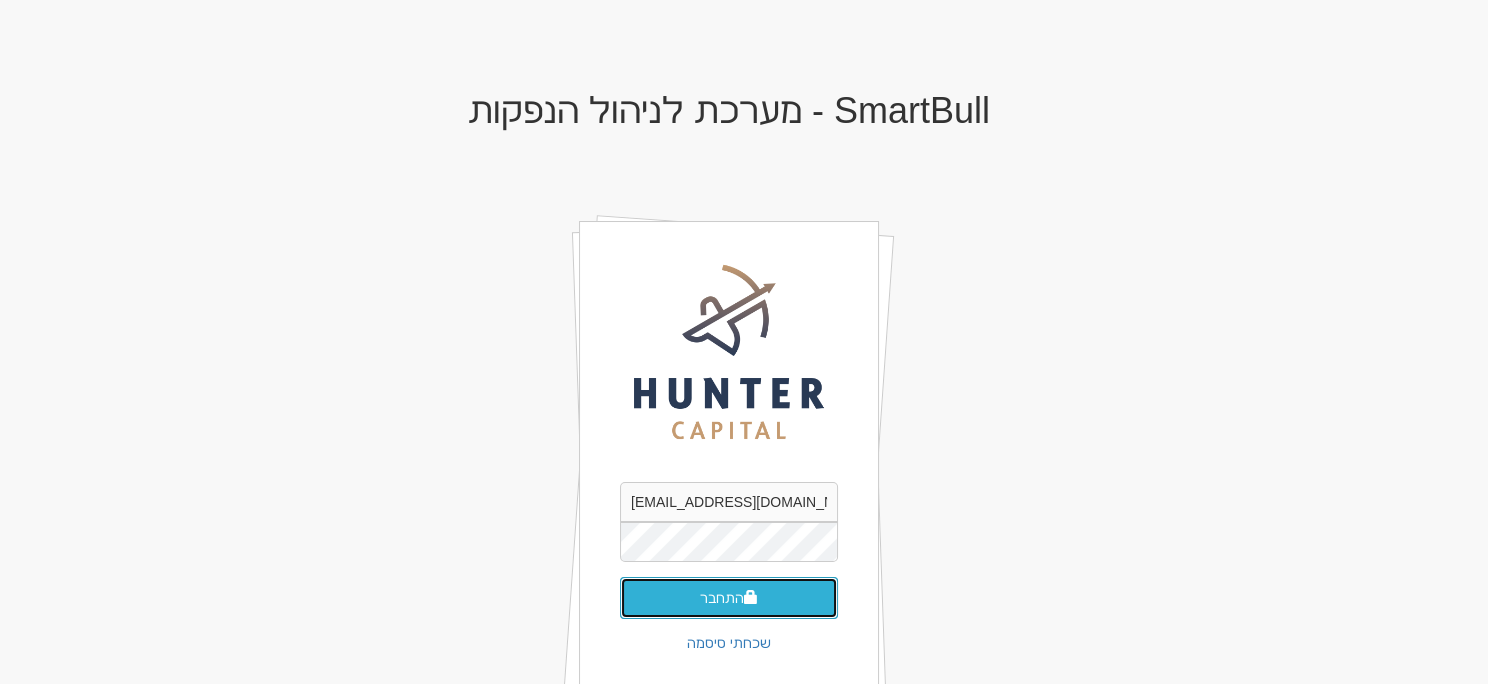 click on "התחבר" at bounding box center [729, 598] 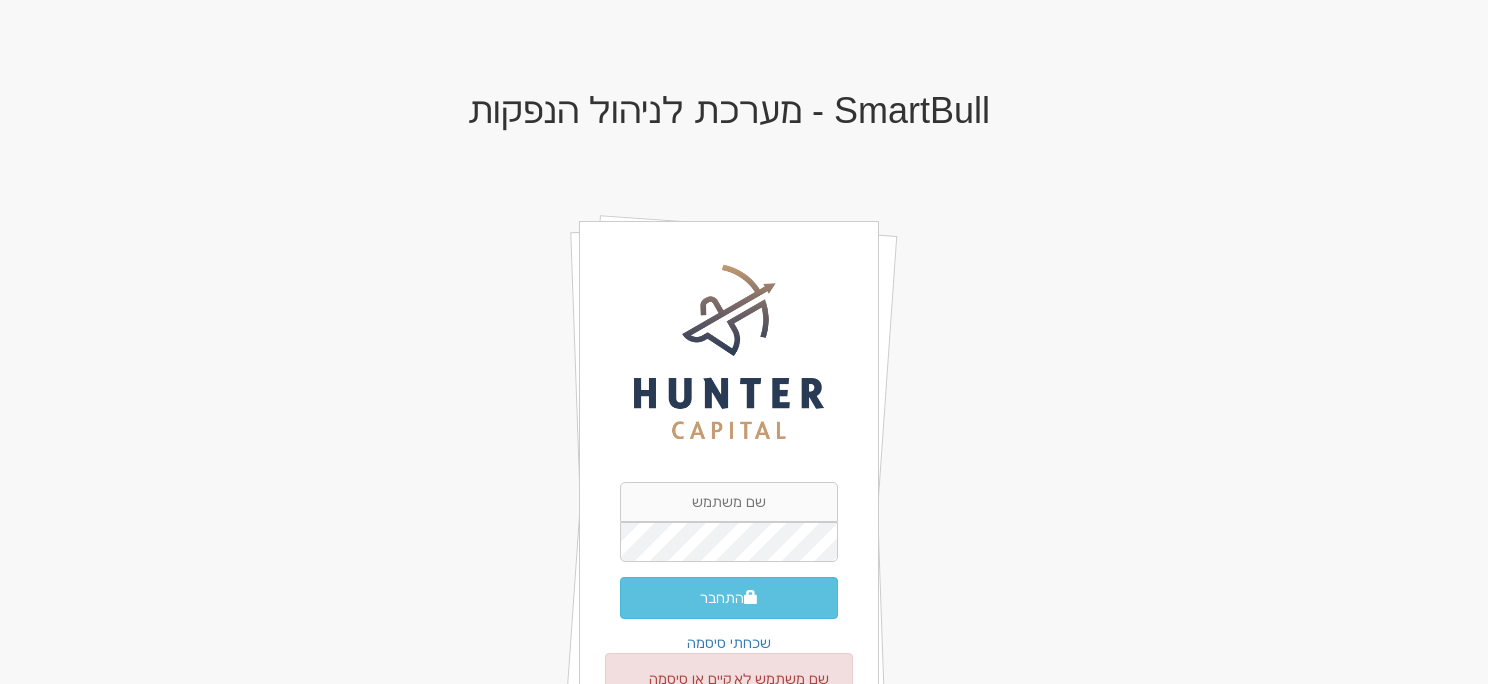 scroll, scrollTop: 0, scrollLeft: 0, axis: both 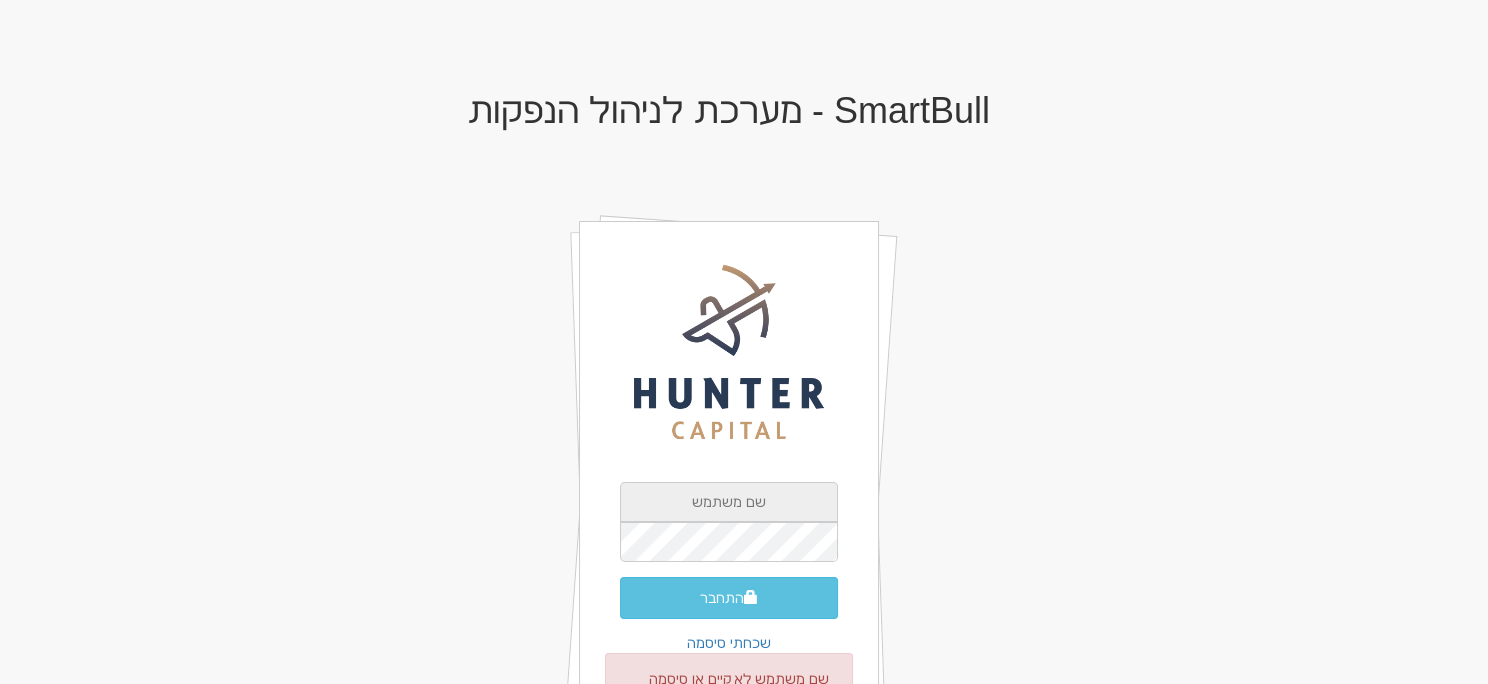 click at bounding box center (729, 502) 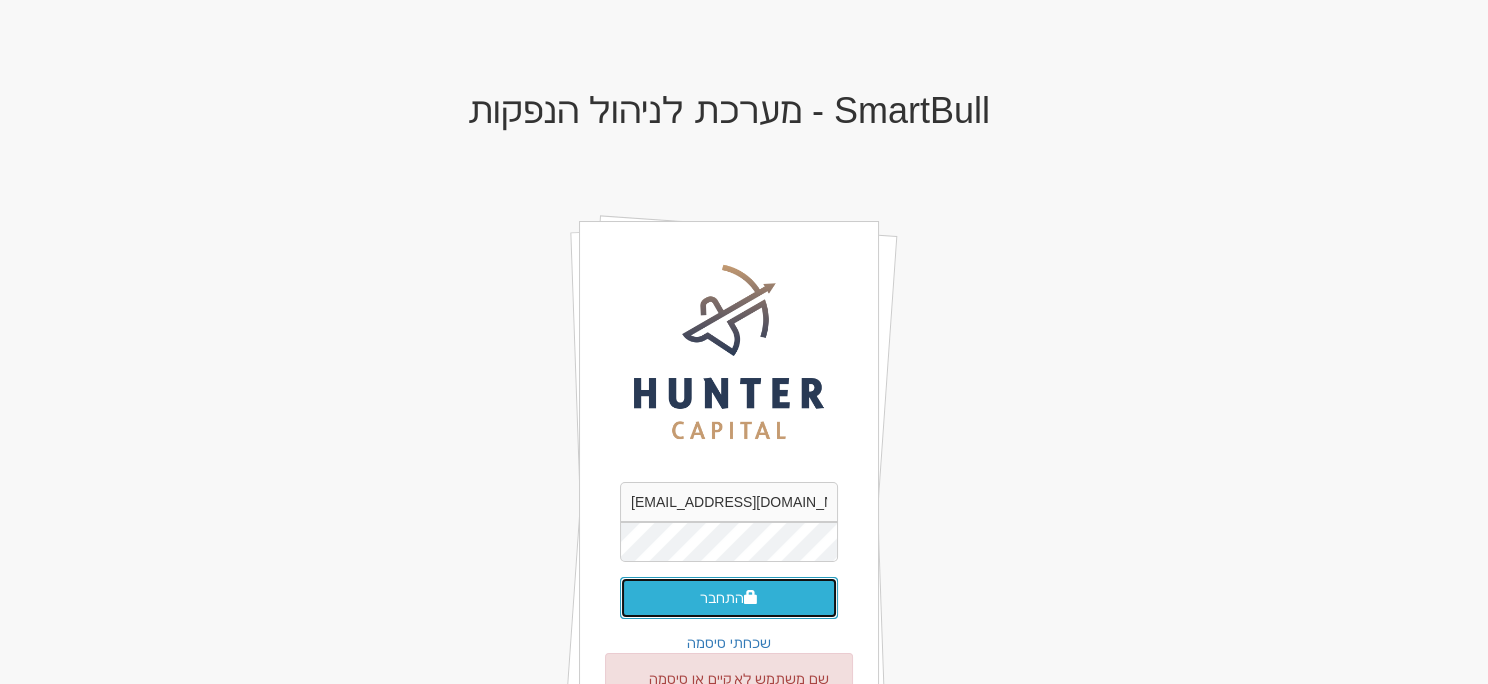 click at bounding box center [751, 597] 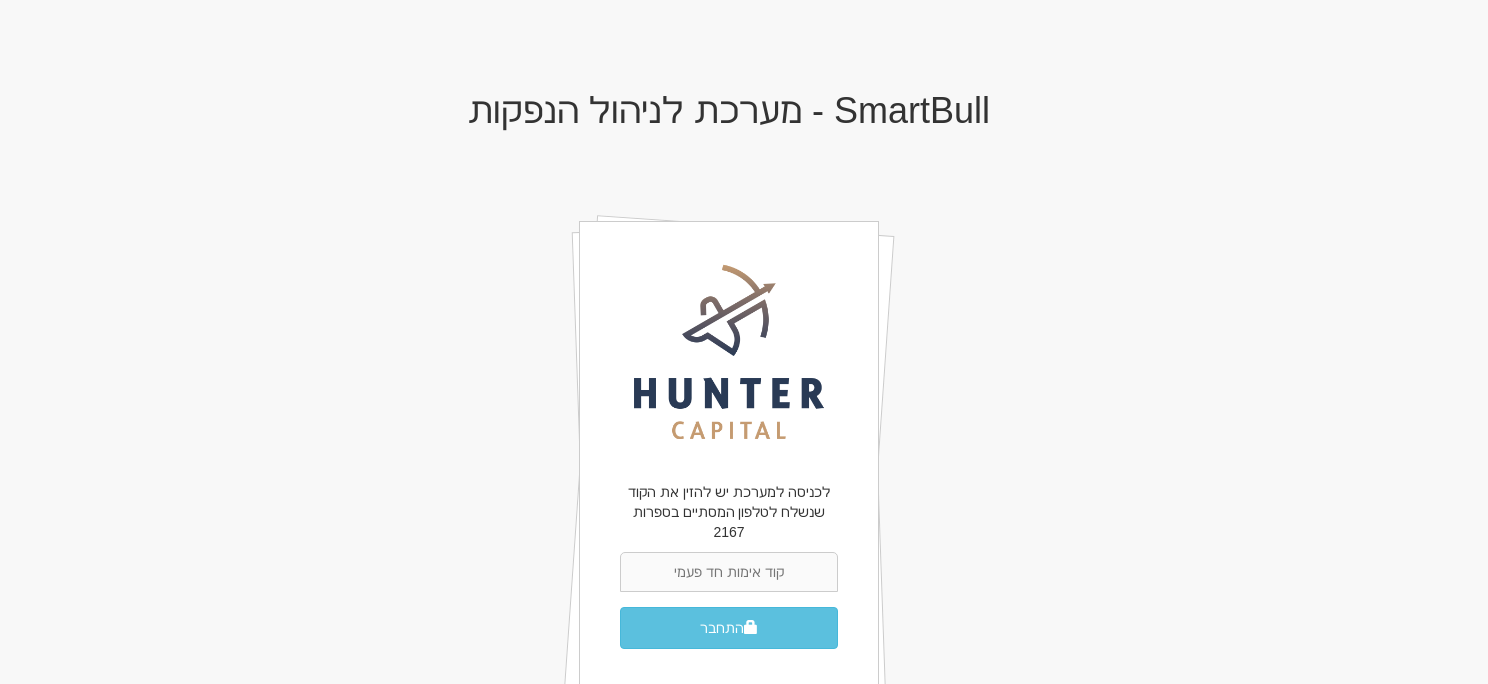 scroll, scrollTop: 0, scrollLeft: 0, axis: both 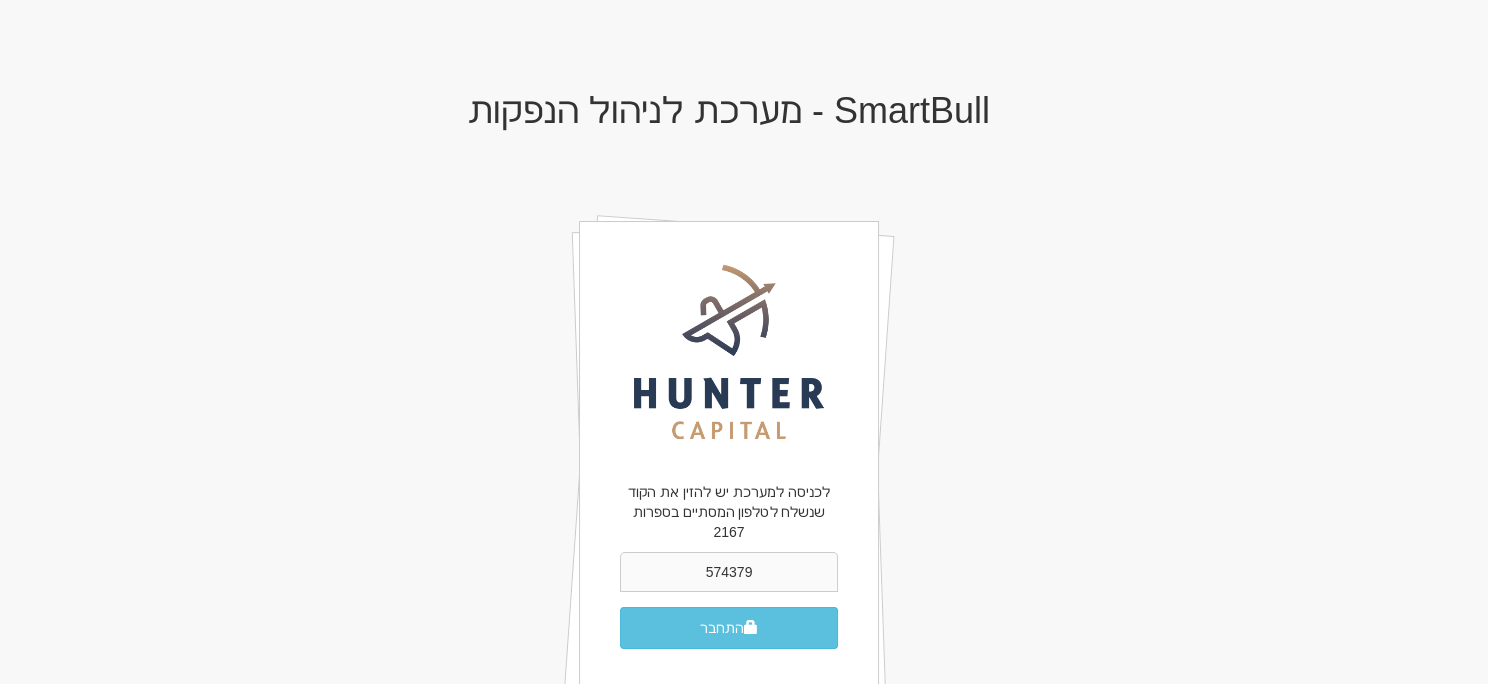type on "574379" 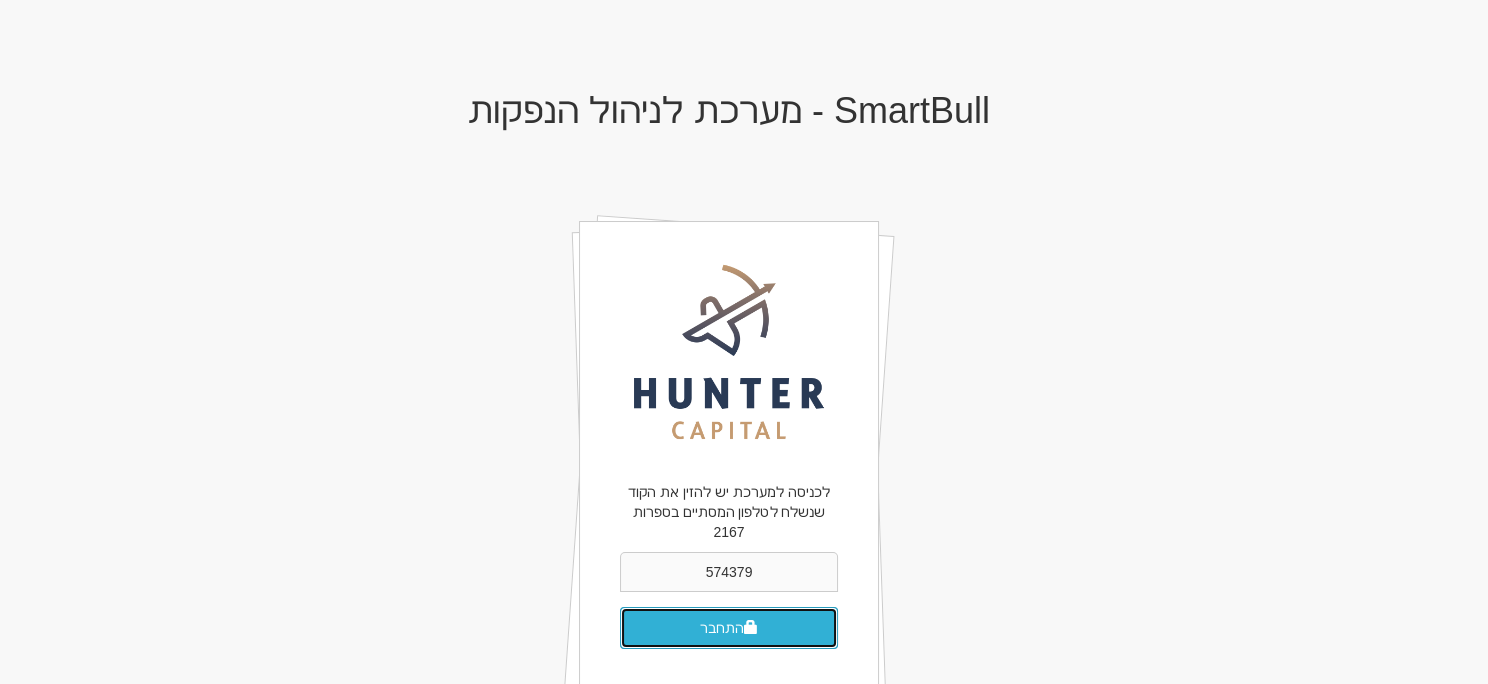 click at bounding box center (751, 627) 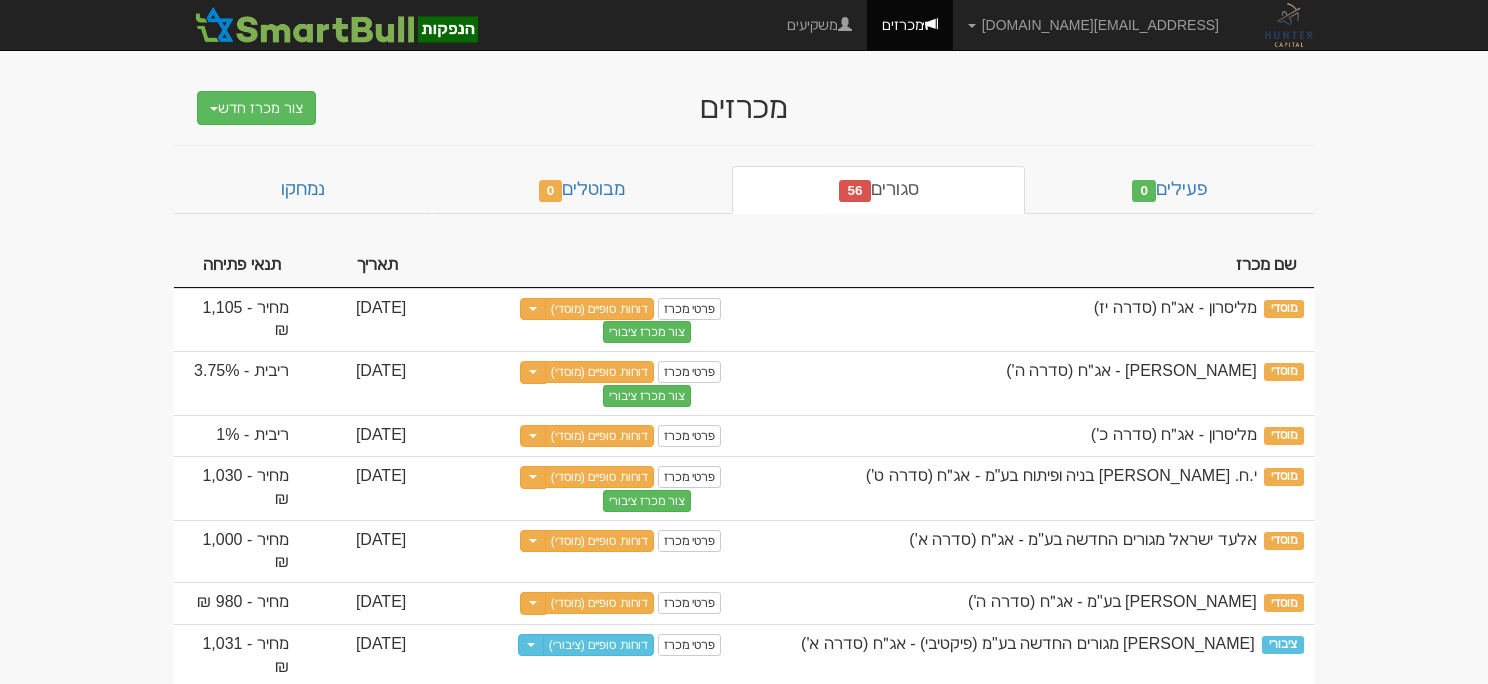 scroll, scrollTop: 0, scrollLeft: 0, axis: both 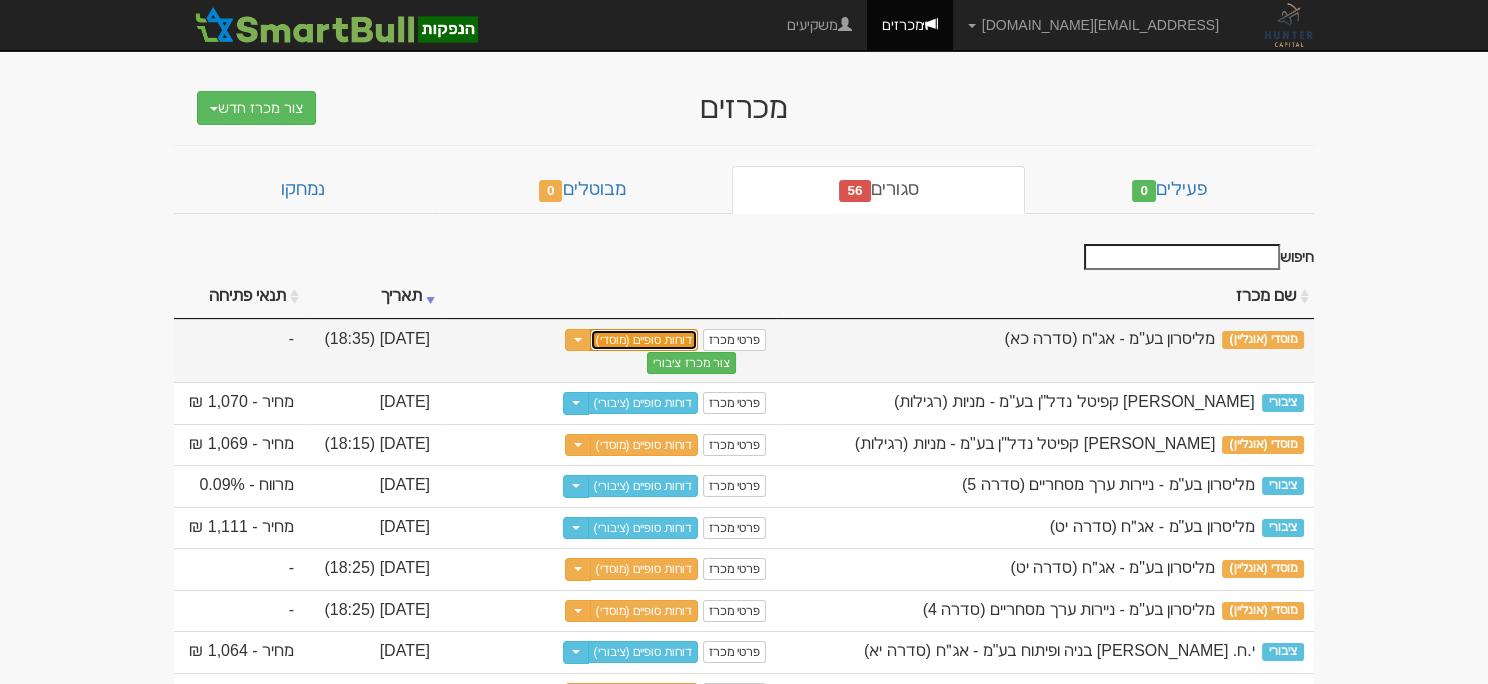 click on "דוחות סופיים
(מוסדי)" at bounding box center [644, 340] 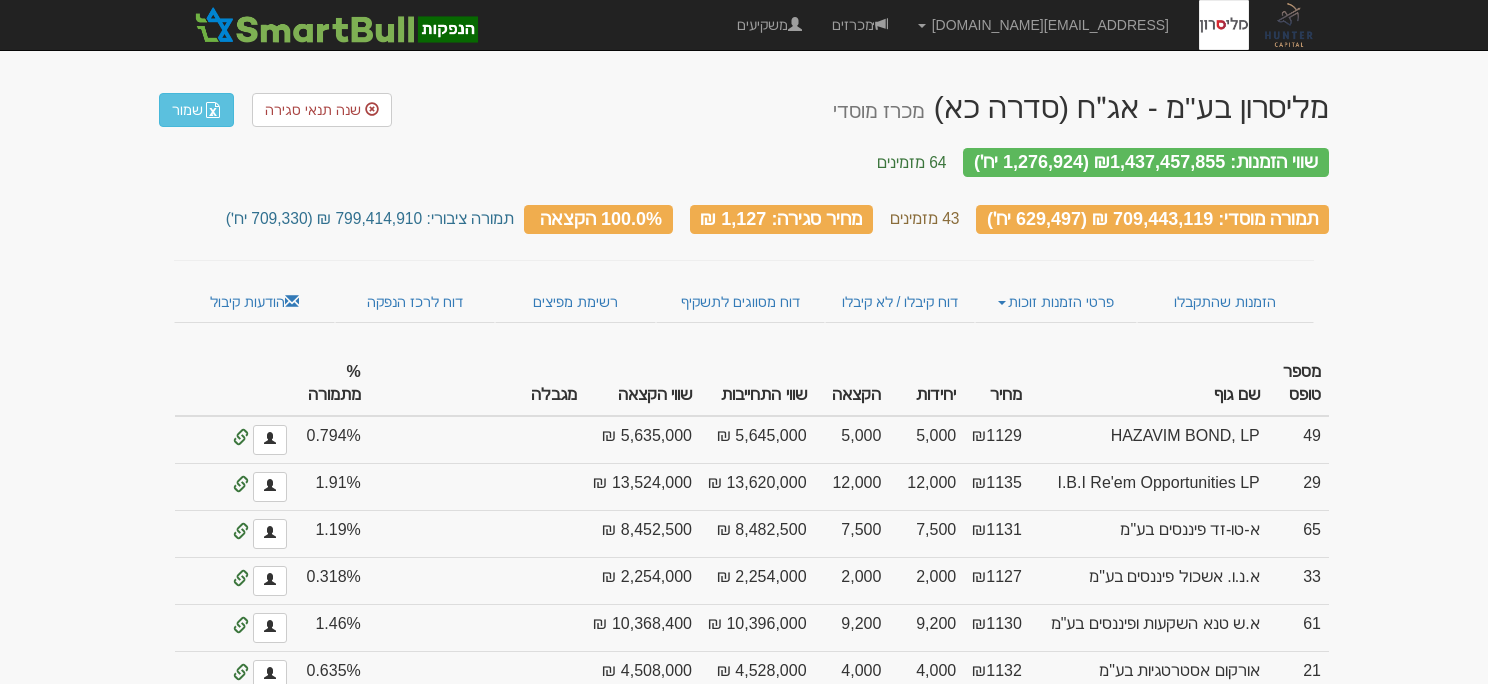 scroll, scrollTop: 0, scrollLeft: 0, axis: both 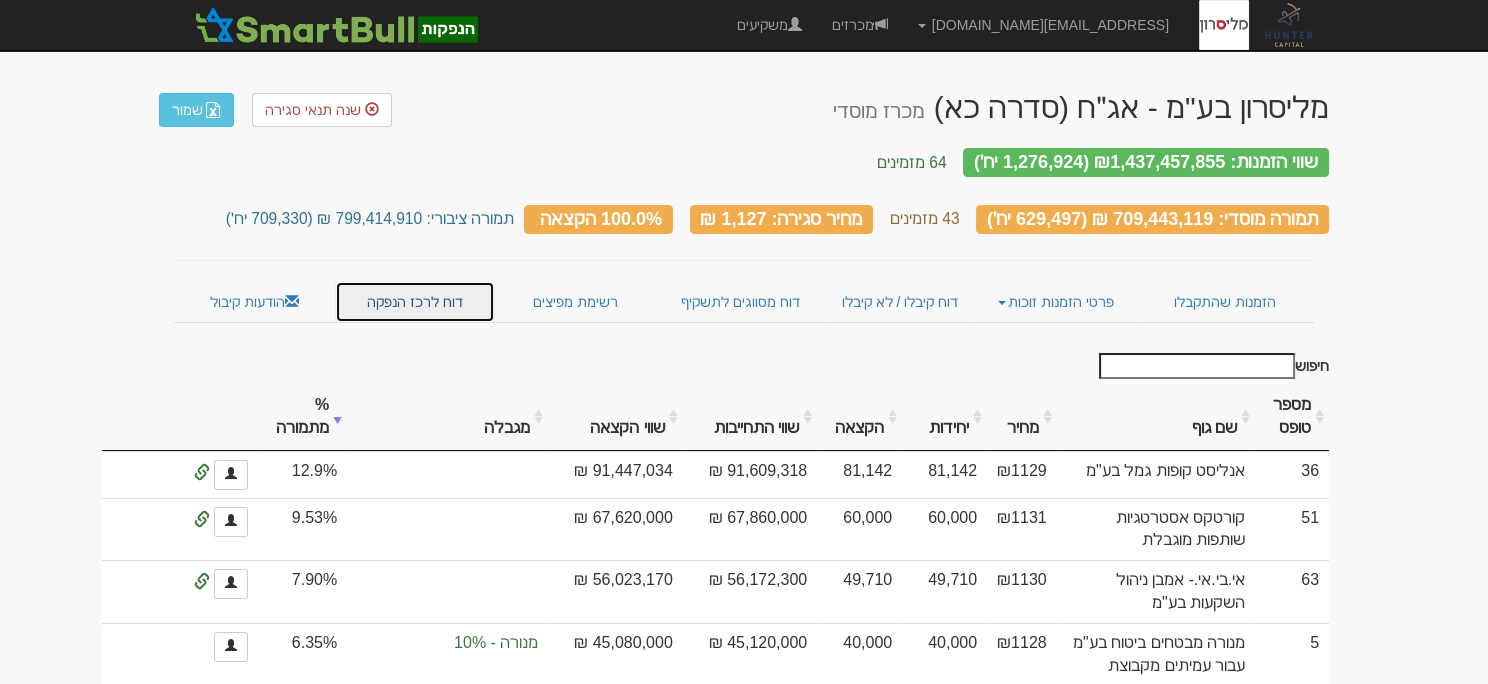 click on "דוח  לרכז הנפקה" at bounding box center [414, 302] 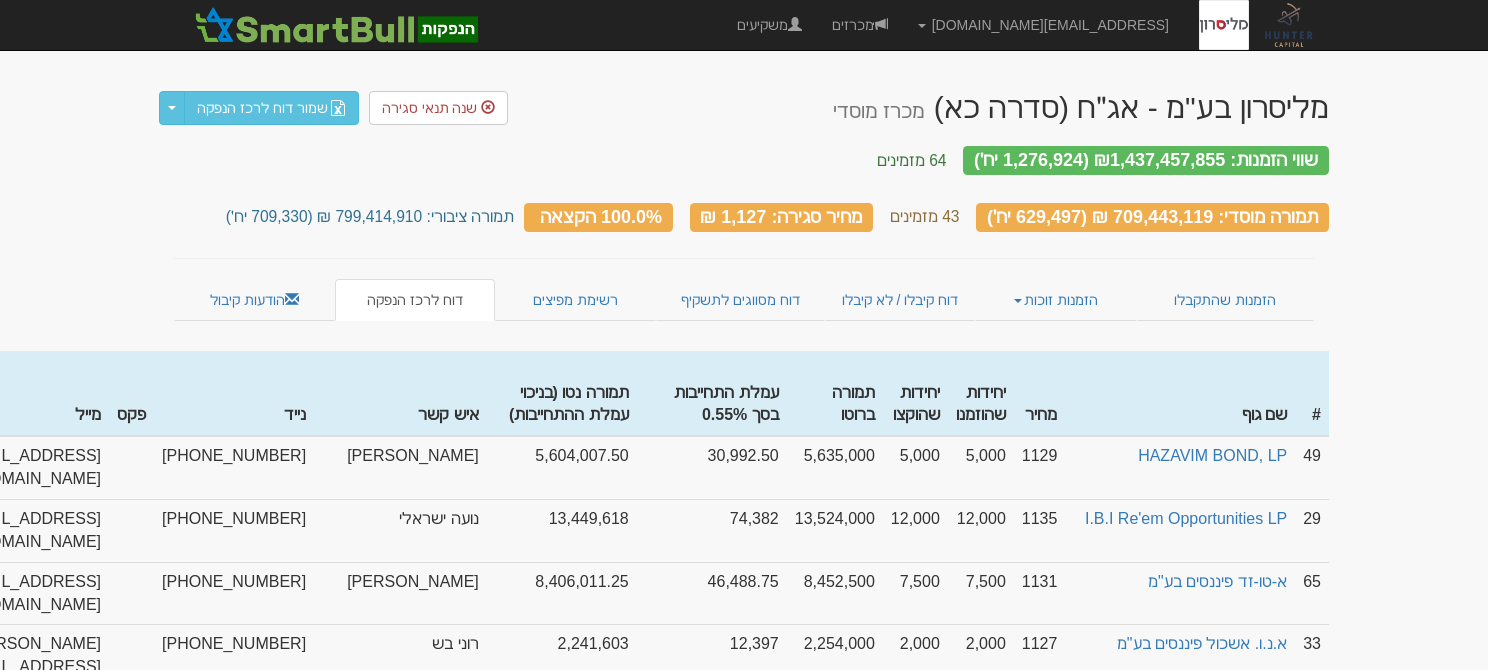 scroll, scrollTop: 0, scrollLeft: 0, axis: both 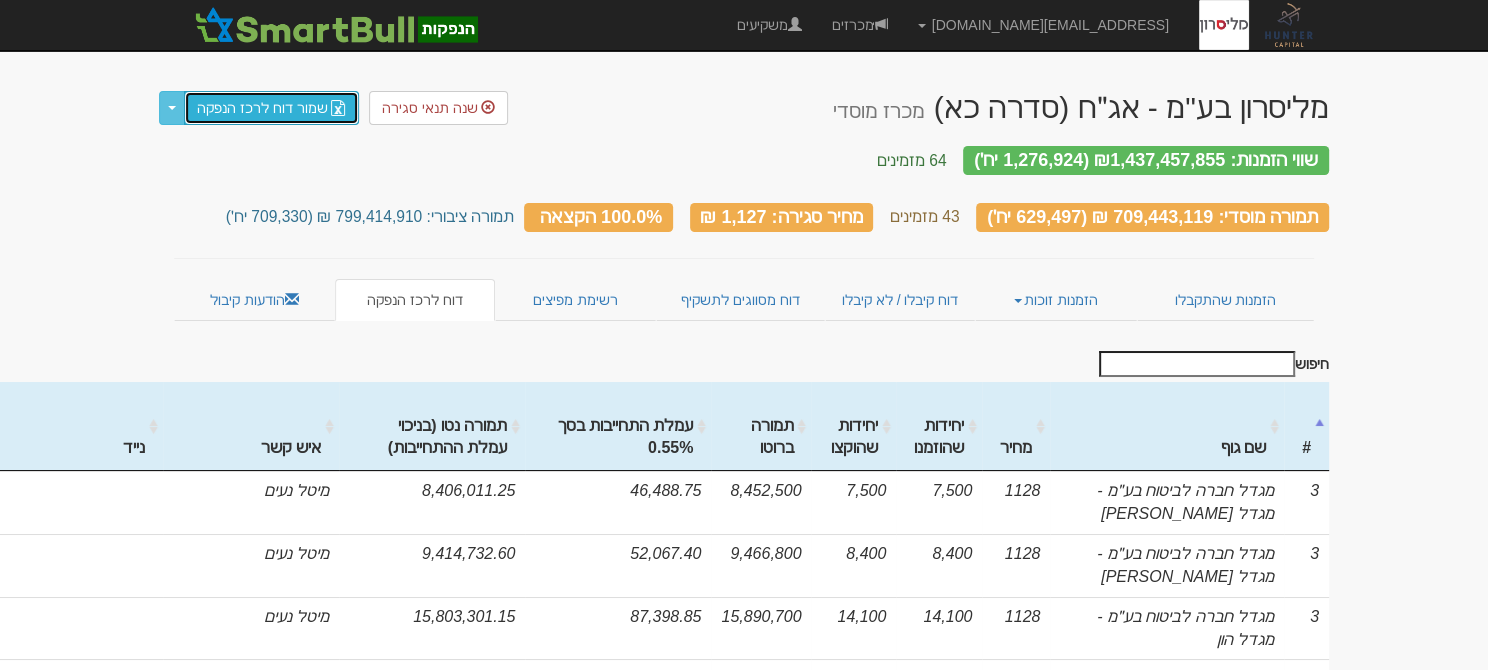 click on "שמור דוח לרכז הנפקה" at bounding box center (271, 108) 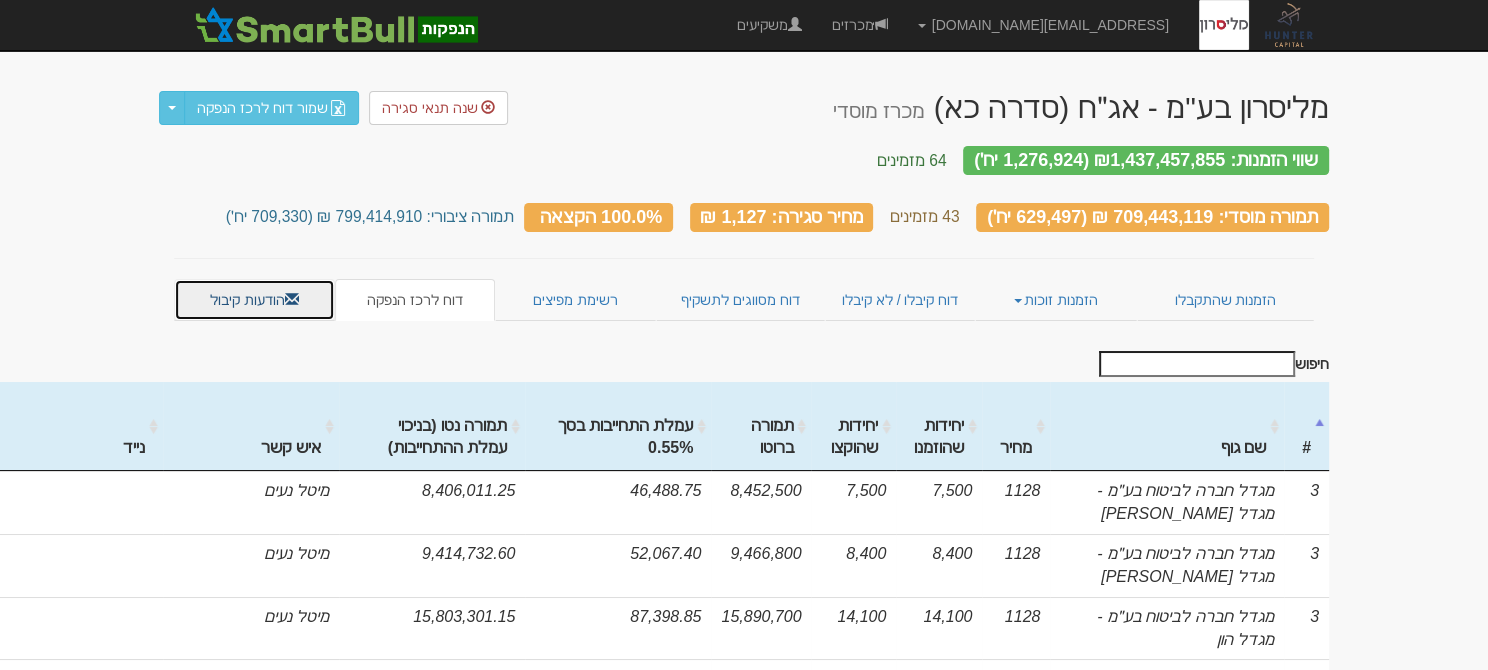 click on "הודעות קיבול" at bounding box center [254, 300] 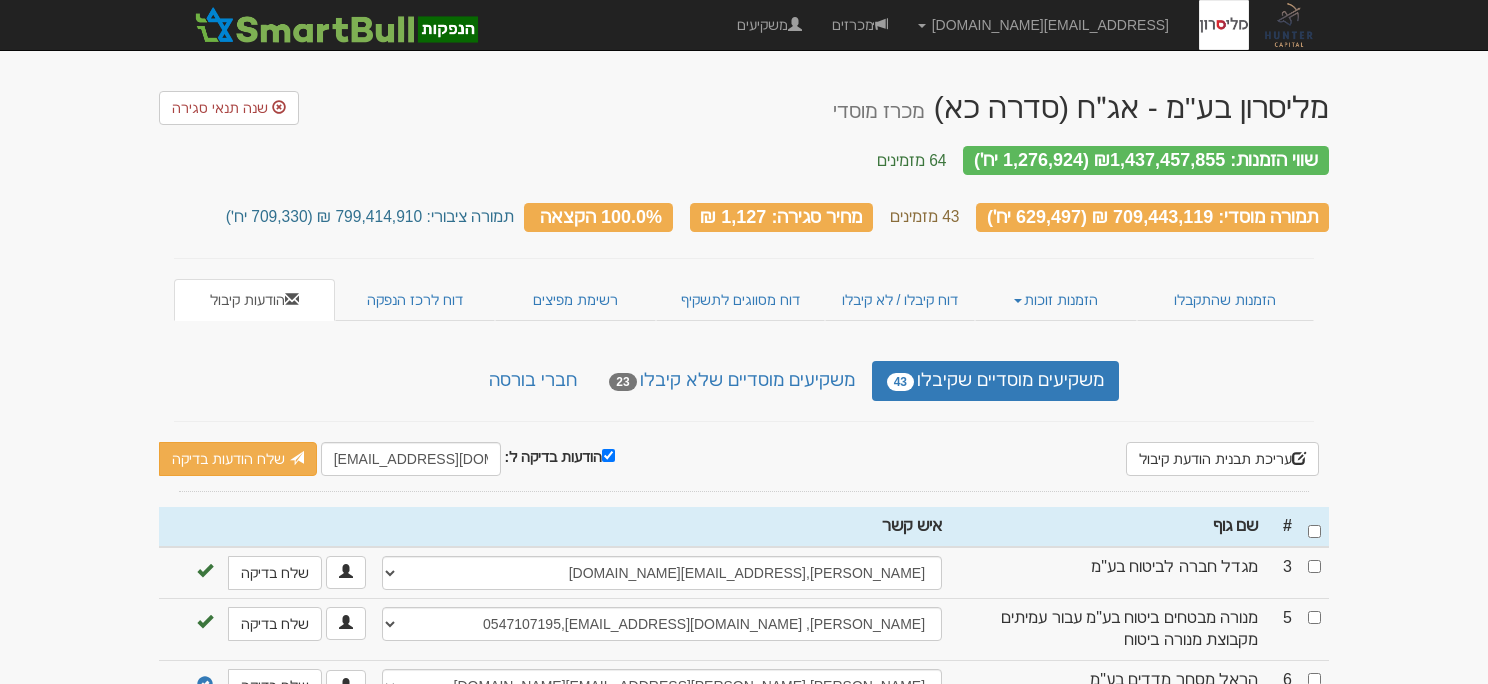 scroll, scrollTop: 0, scrollLeft: 0, axis: both 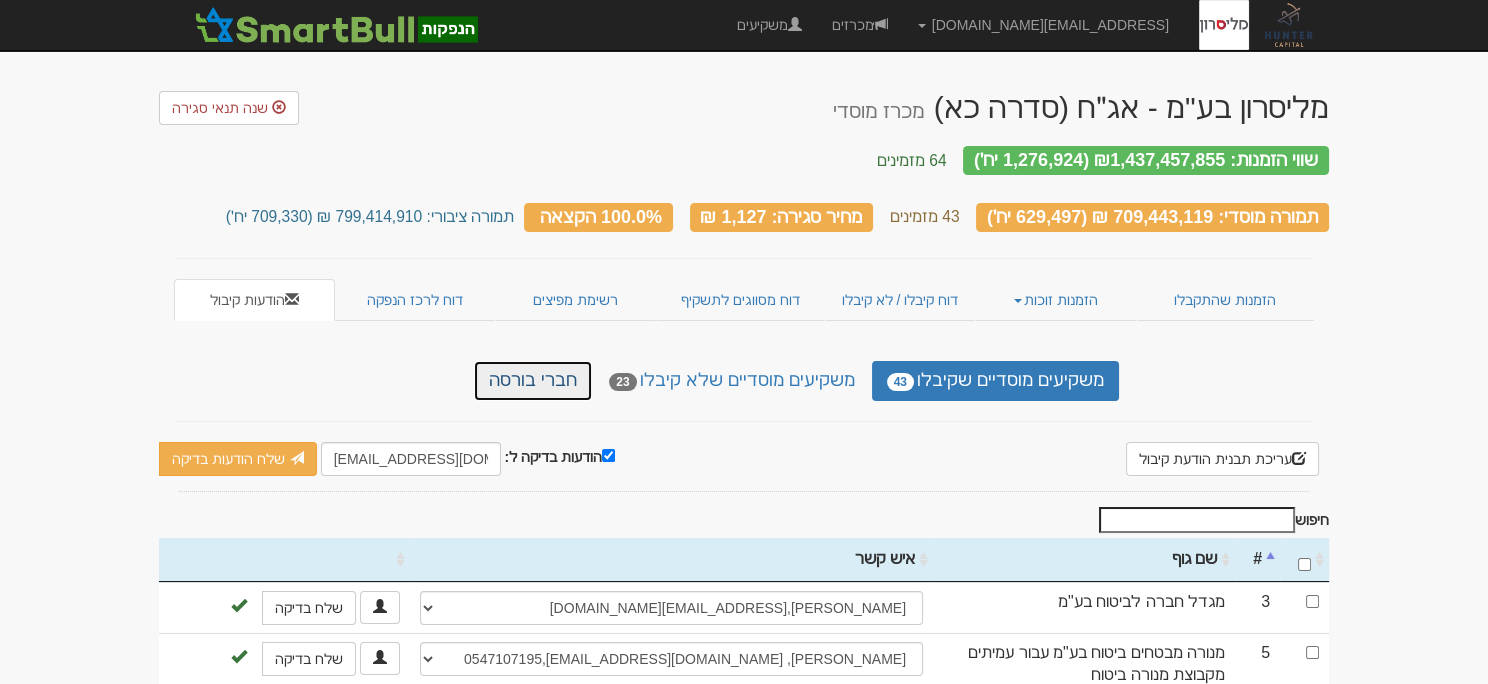 click on "חברי בורסה" at bounding box center [533, 381] 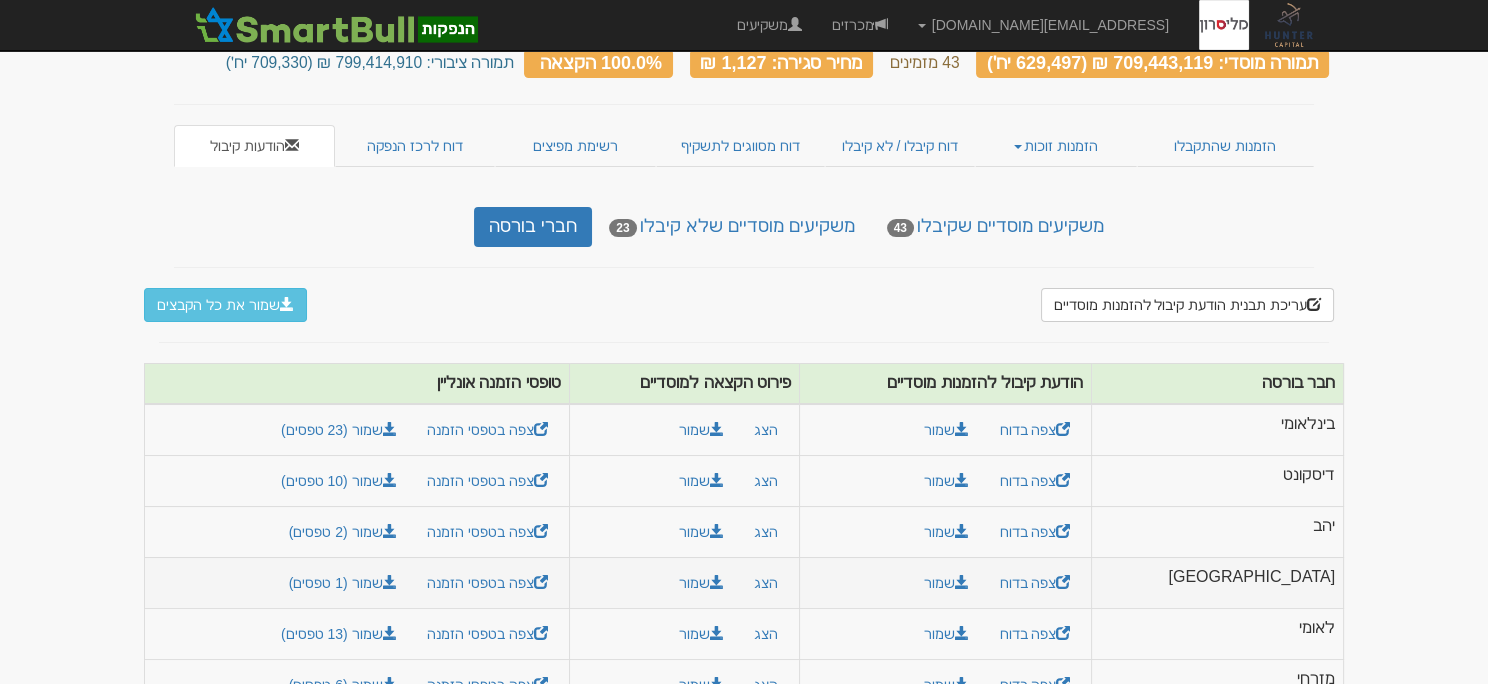 scroll, scrollTop: 327, scrollLeft: 0, axis: vertical 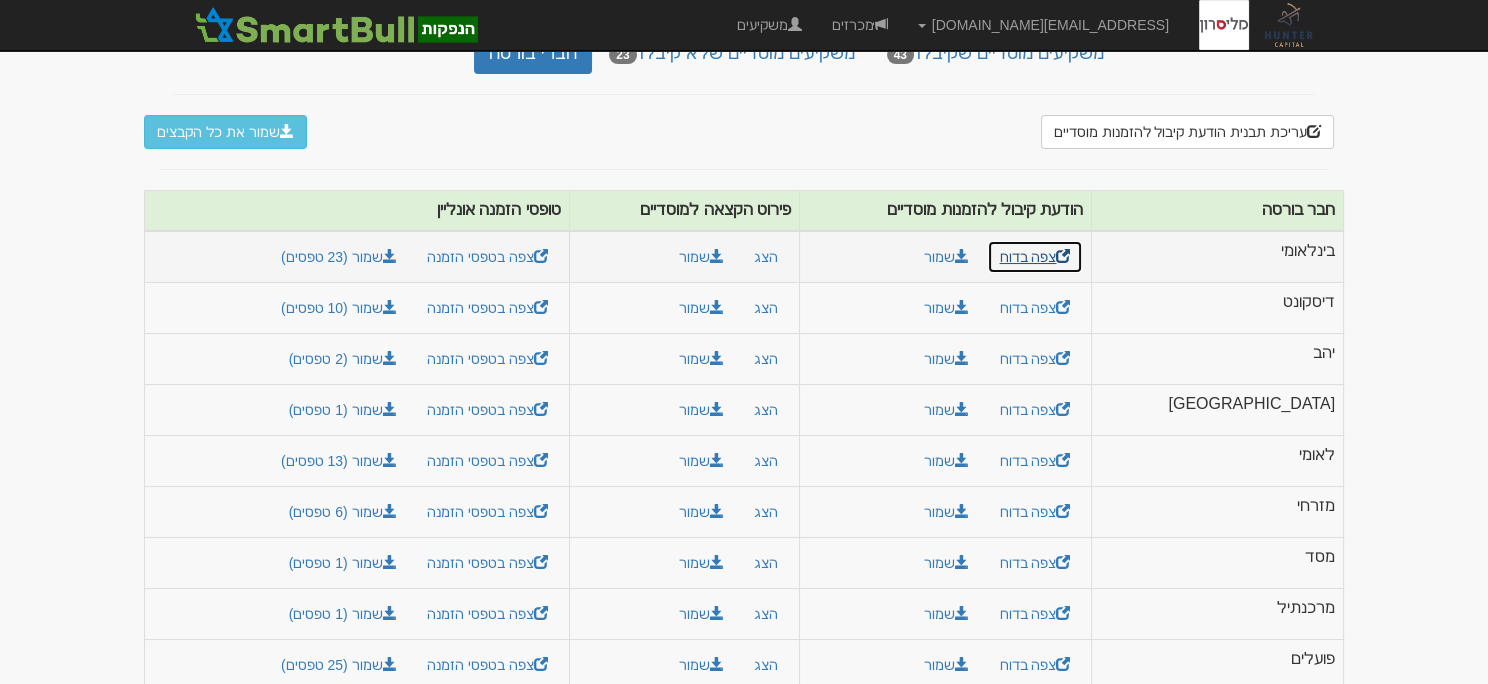 click on "צפה בדוח" at bounding box center [1035, 257] 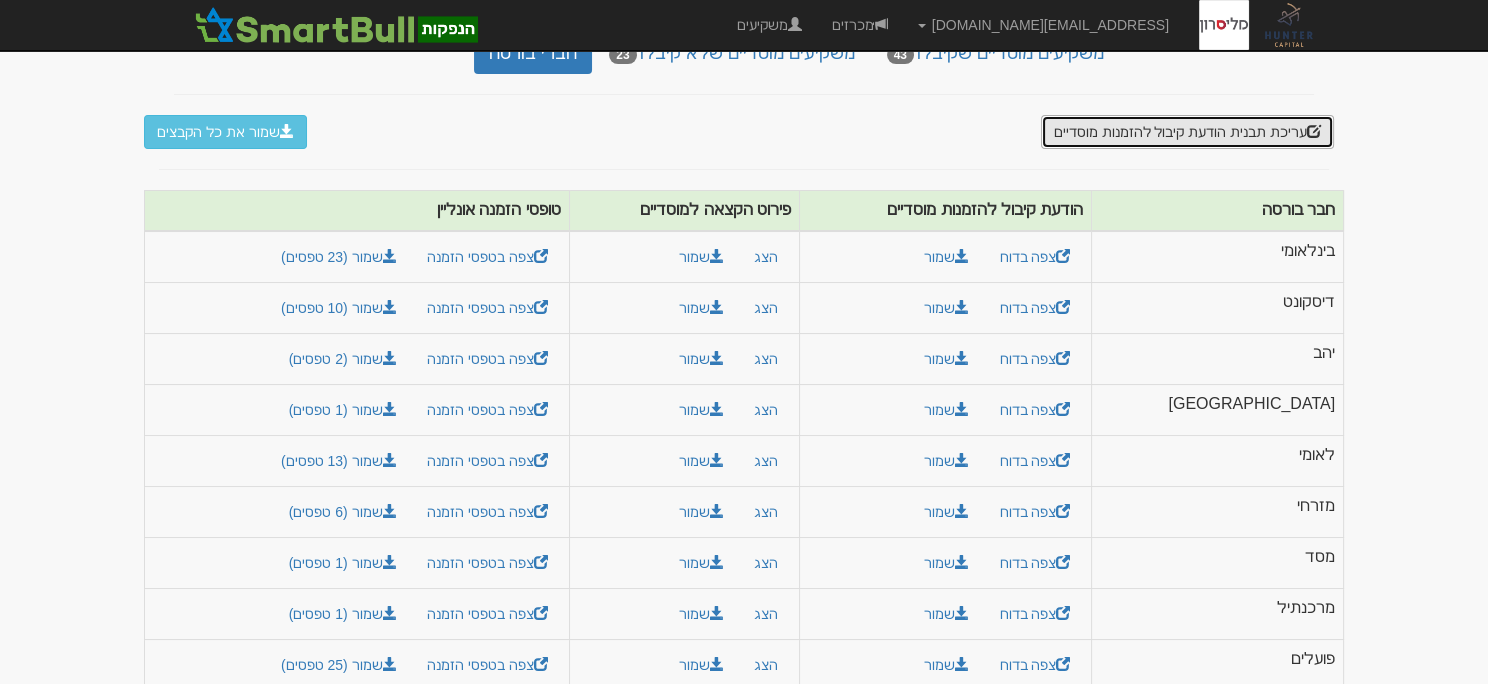click on "עריכת תבנית הודעת קיבול להזמנות מוסדיים" at bounding box center [1187, 132] 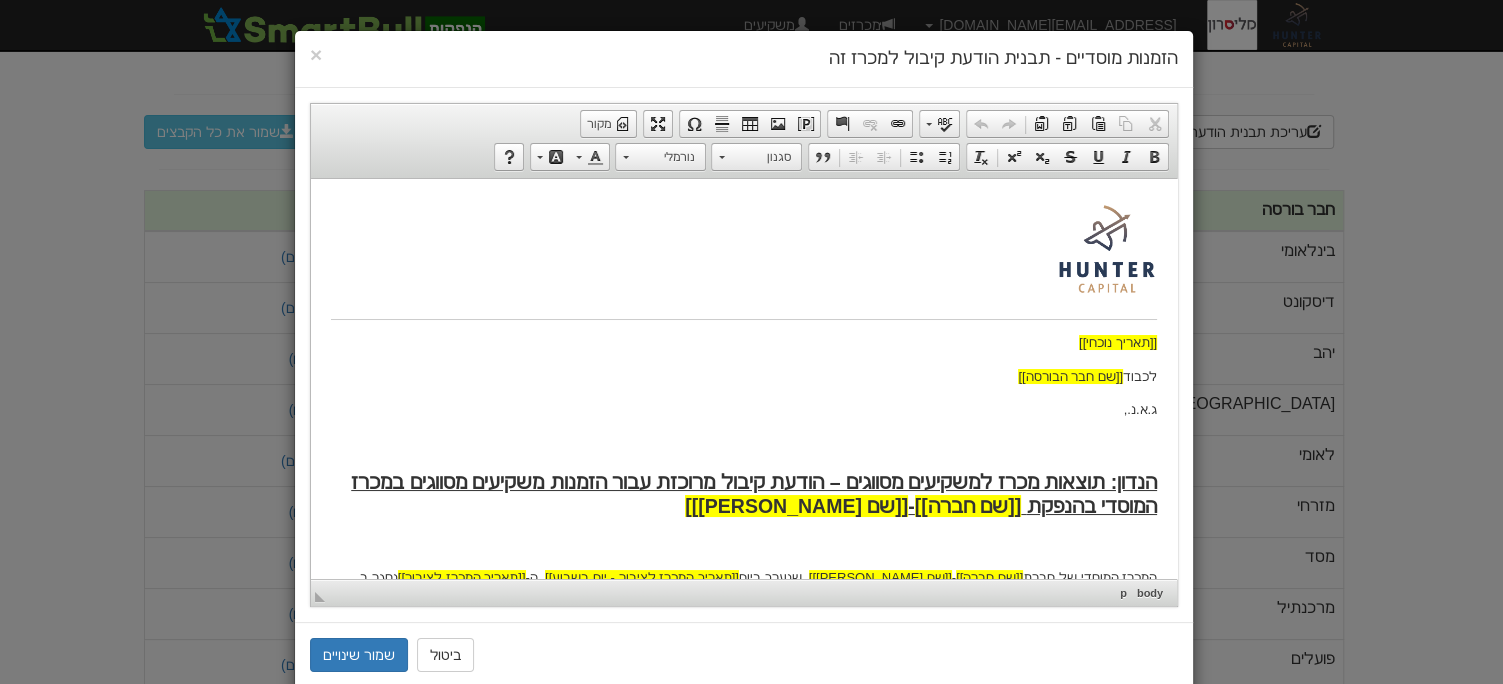 click at bounding box center [744, 443] 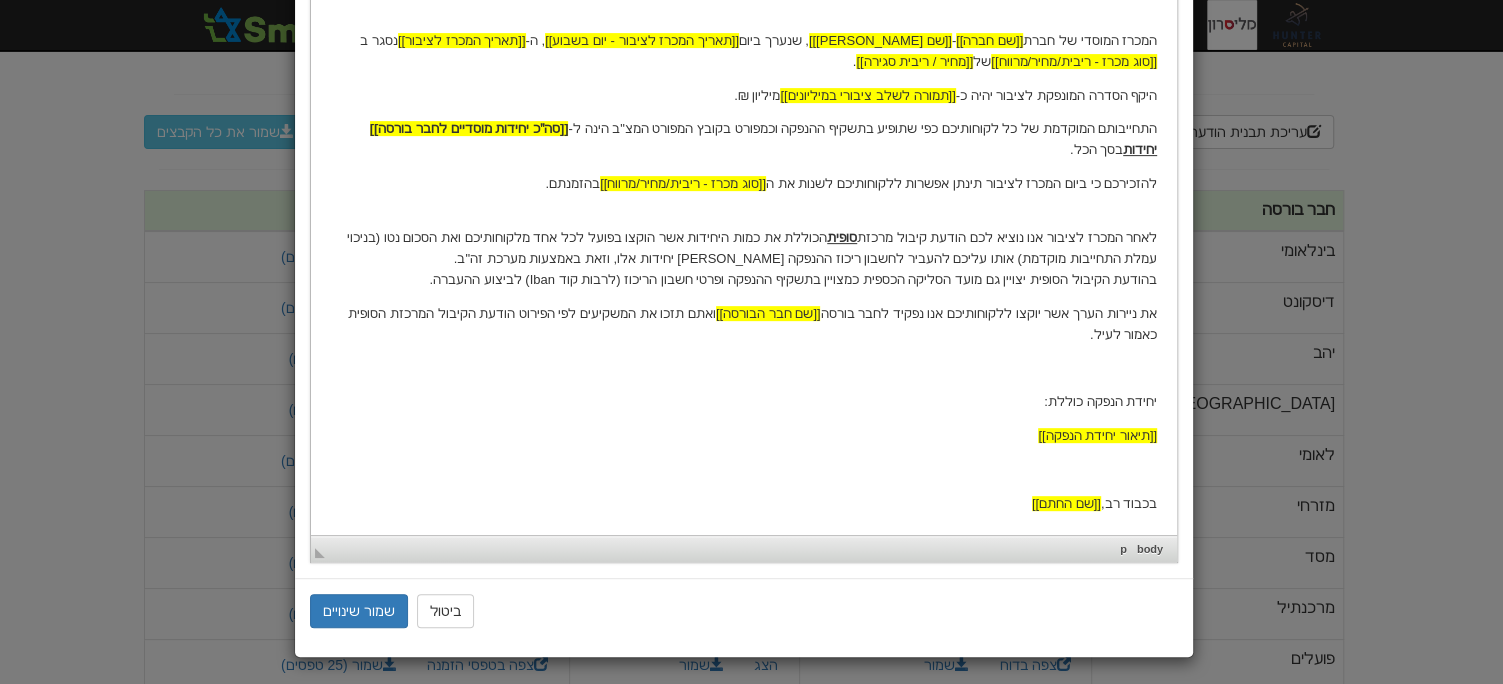 scroll, scrollTop: 237, scrollLeft: 0, axis: vertical 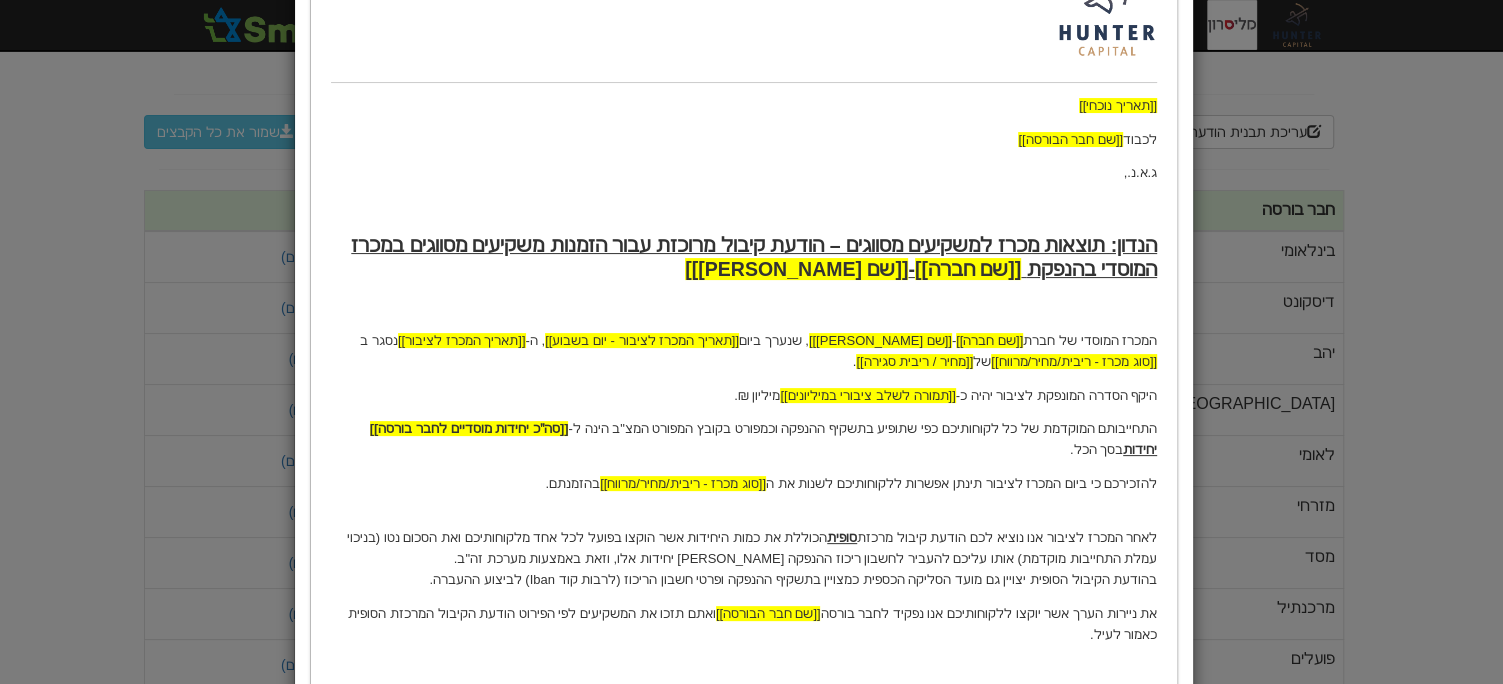 click on "היקף הסדרה המונפקת לציבור יהיה כ- [[תמורה לשלב ציבורי במיליונים]]  מיליון ₪." at bounding box center (744, 396) 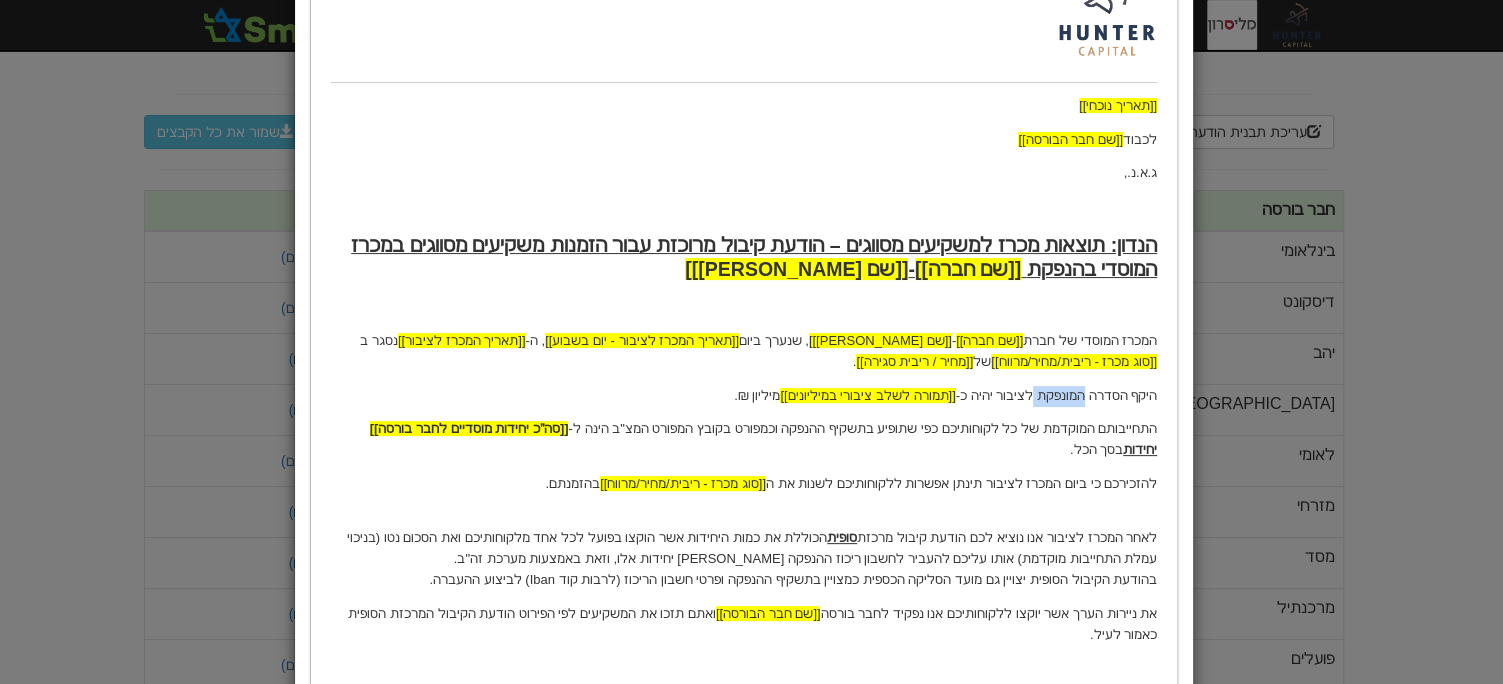 click on "היקף הסדרה המונפקת לציבור יהיה כ- [[תמורה לשלב ציבורי במיליונים]]  מיליון ₪." at bounding box center [744, 396] 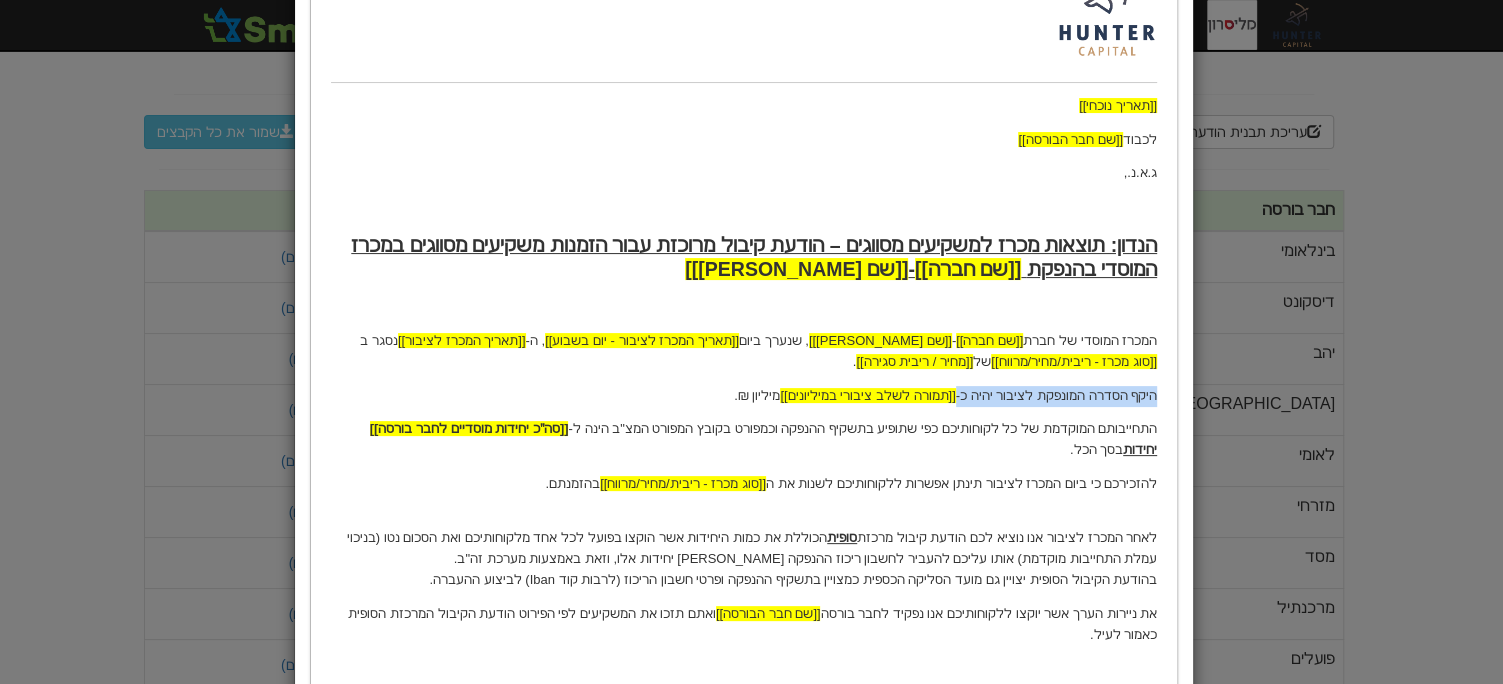 click on "היקף הסדרה המונפקת לציבור יהיה כ- [[תמורה לשלב ציבורי במיליונים]]  מיליון ₪." at bounding box center (744, 396) 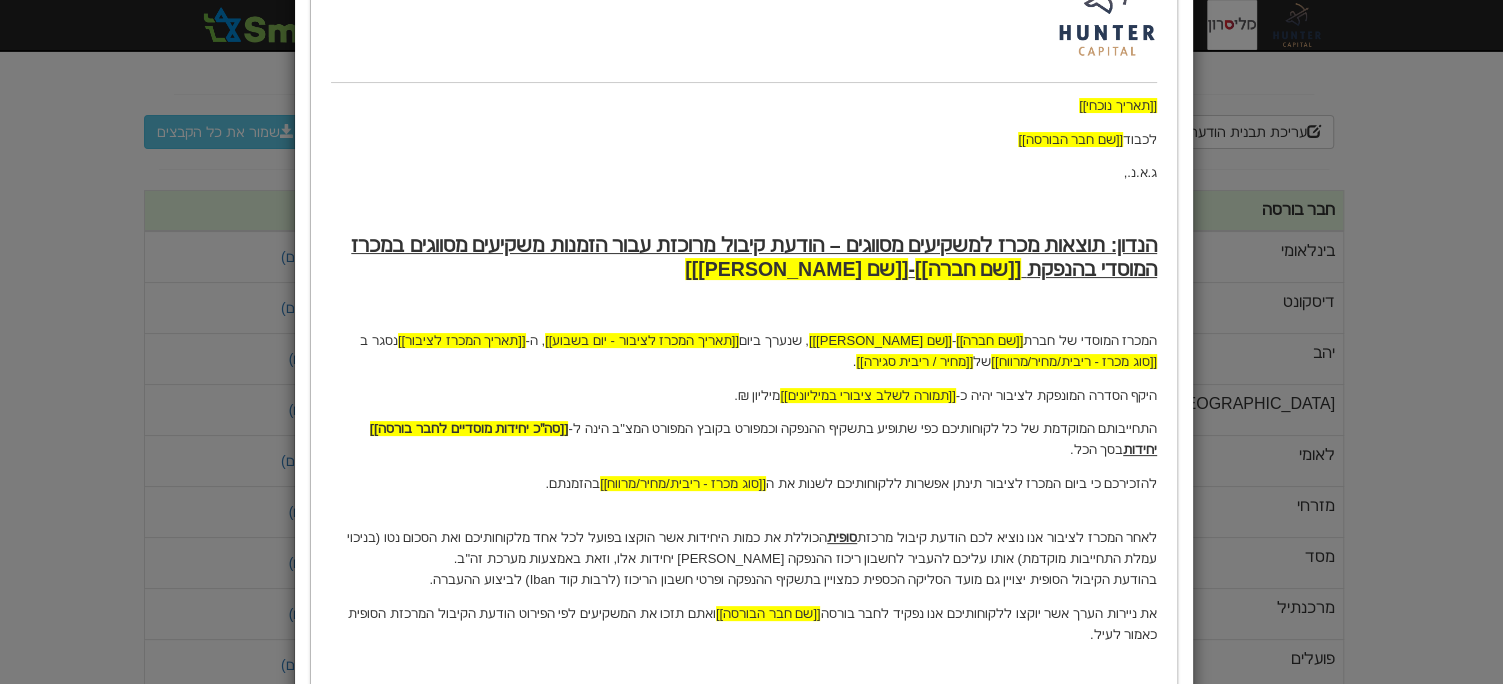 click on "היקף הסדרה המונפקת לציבור יהיה כ- [[תמורה לשלב ציבורי במיליונים]]  מיליון ₪." at bounding box center (744, 396) 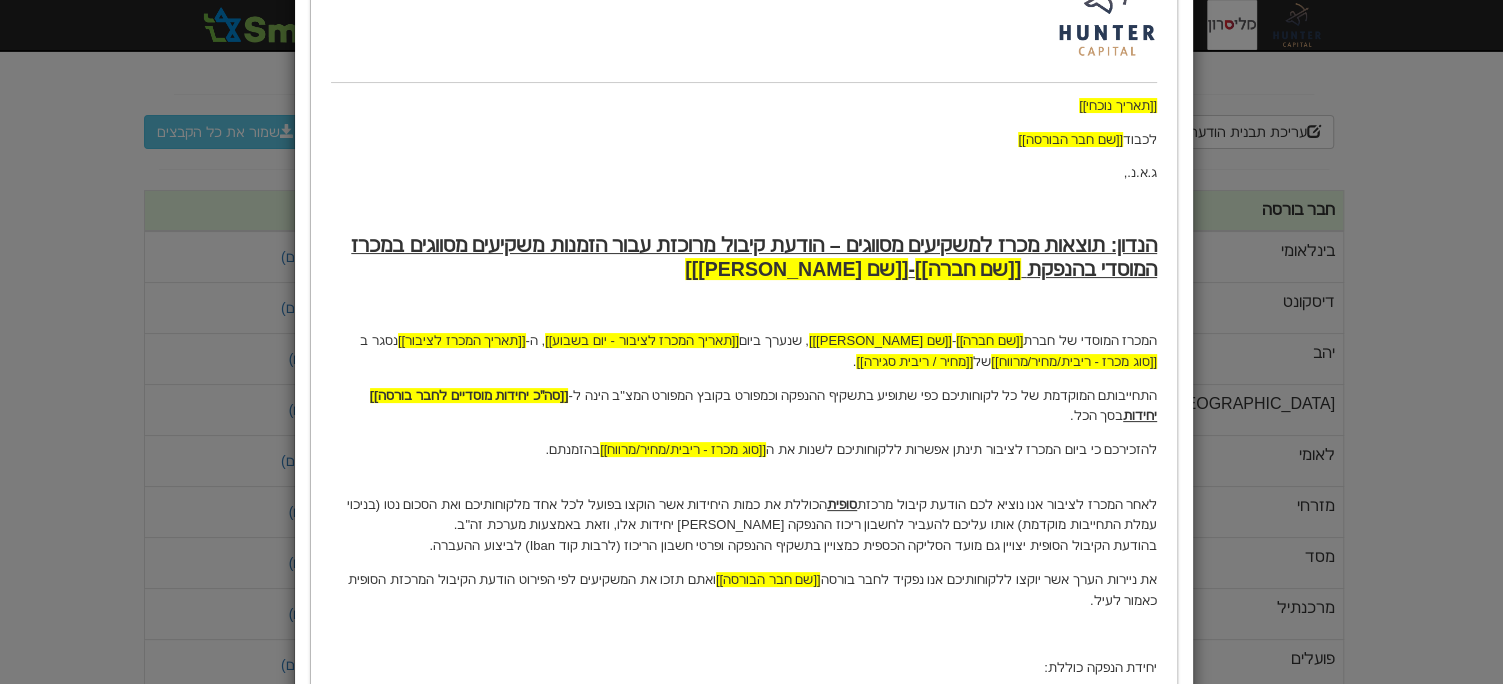 scroll, scrollTop: 503, scrollLeft: 0, axis: vertical 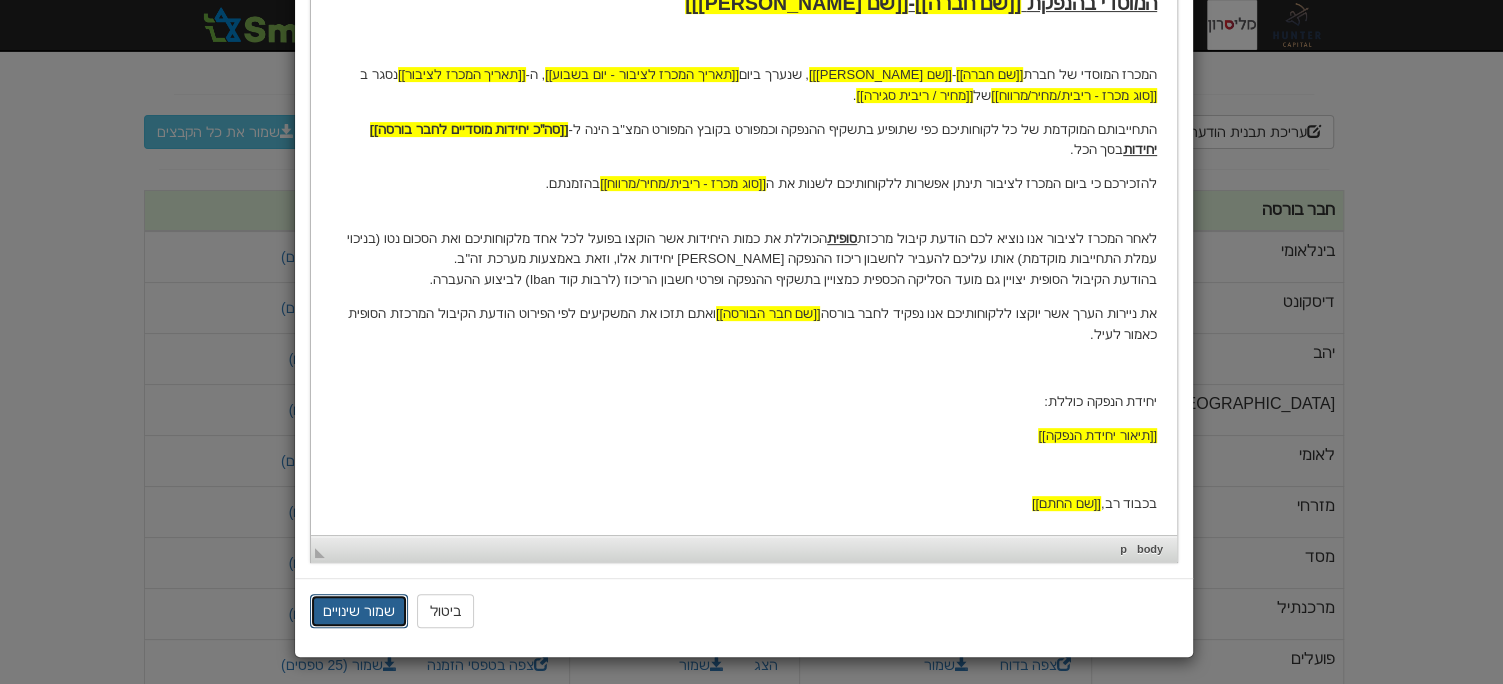 click on "שמור שינויים" at bounding box center (359, 611) 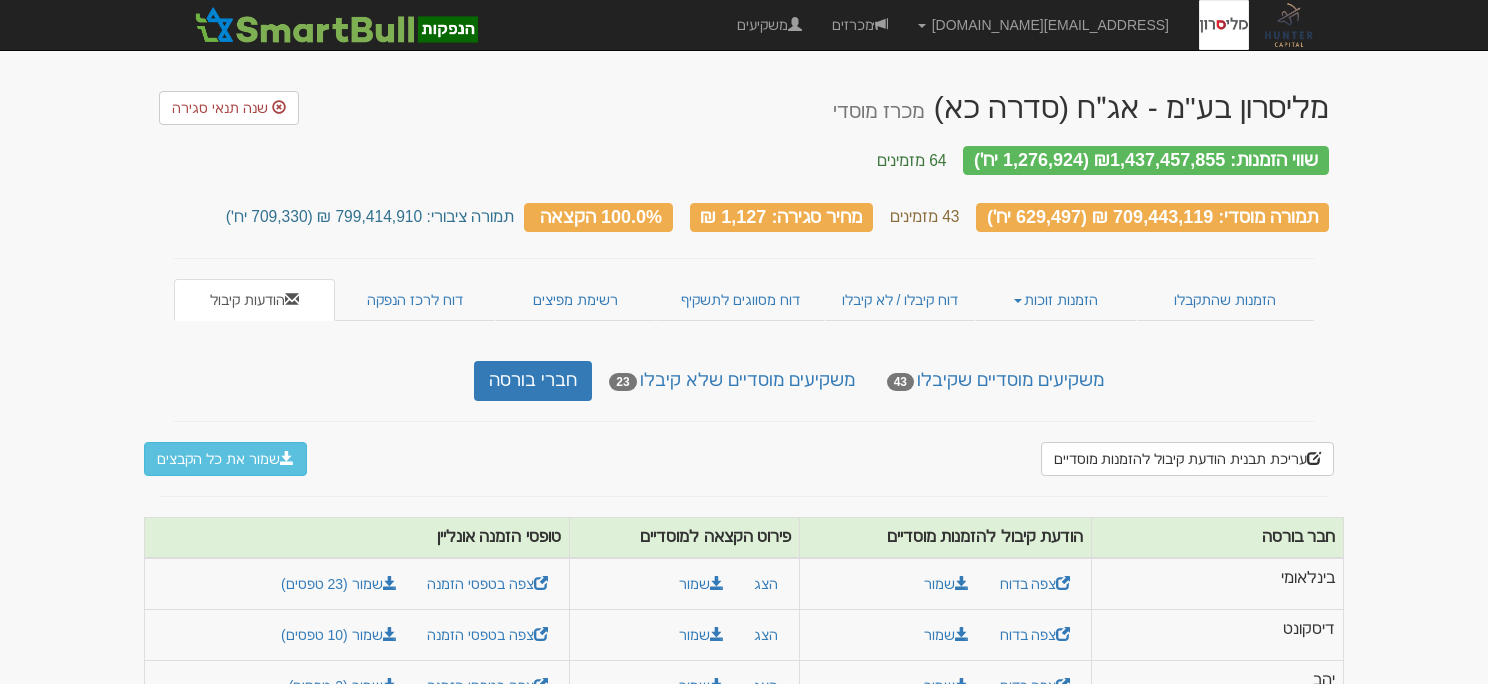 scroll, scrollTop: 0, scrollLeft: 0, axis: both 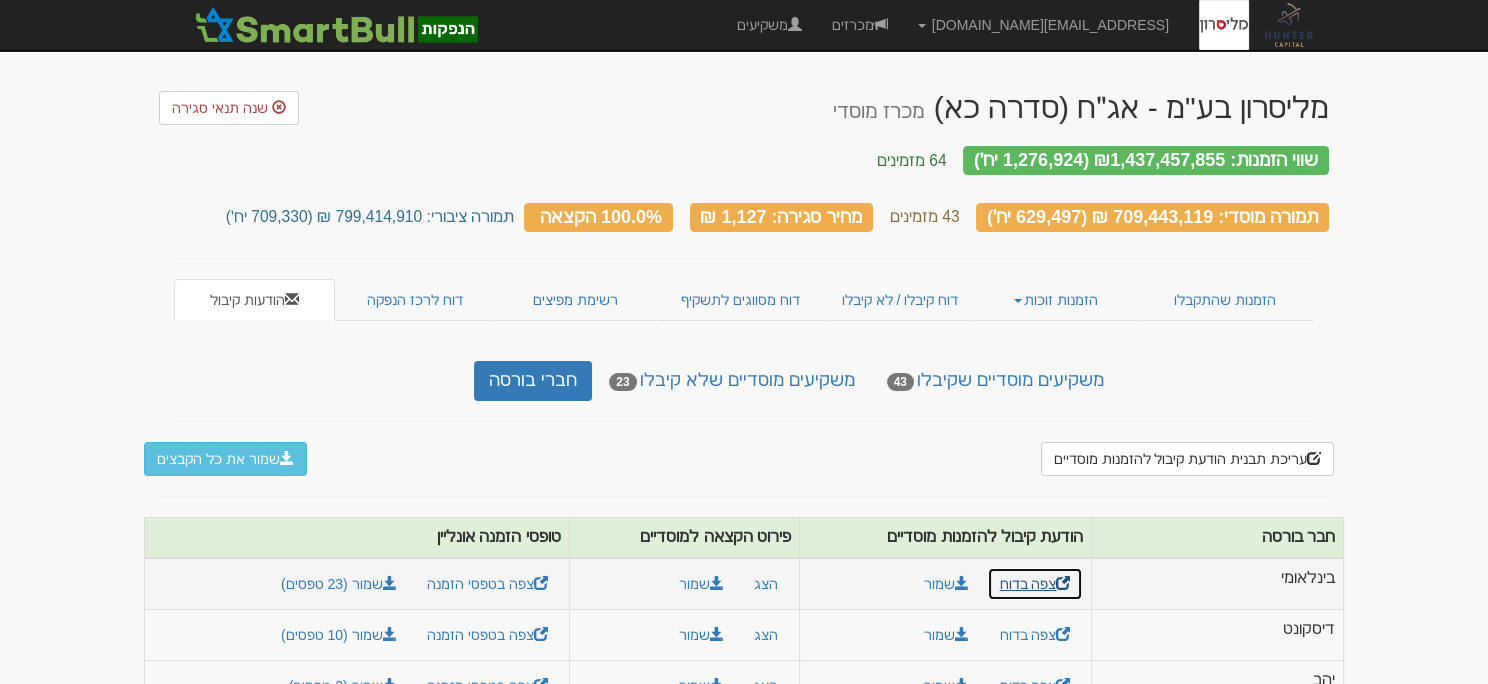 click on "צפה בדוח" at bounding box center [1035, 584] 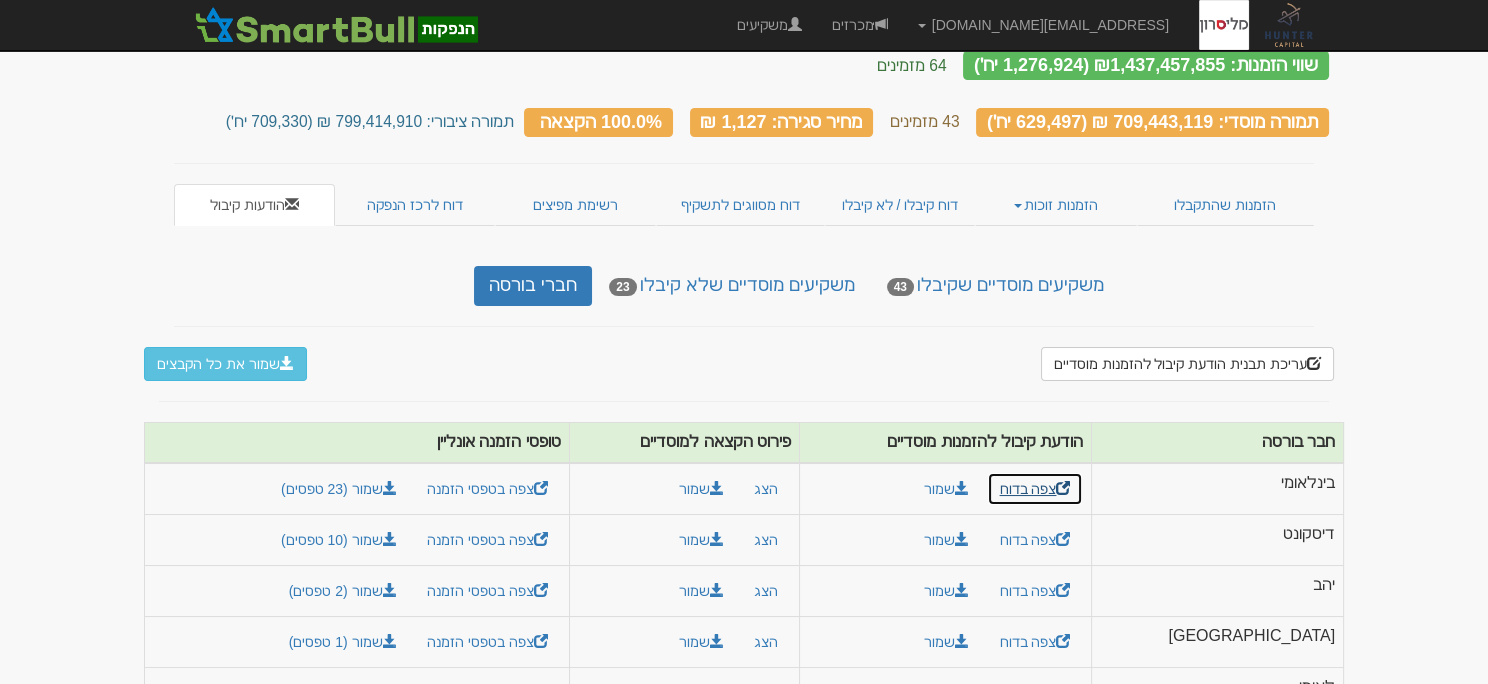 scroll, scrollTop: 200, scrollLeft: 0, axis: vertical 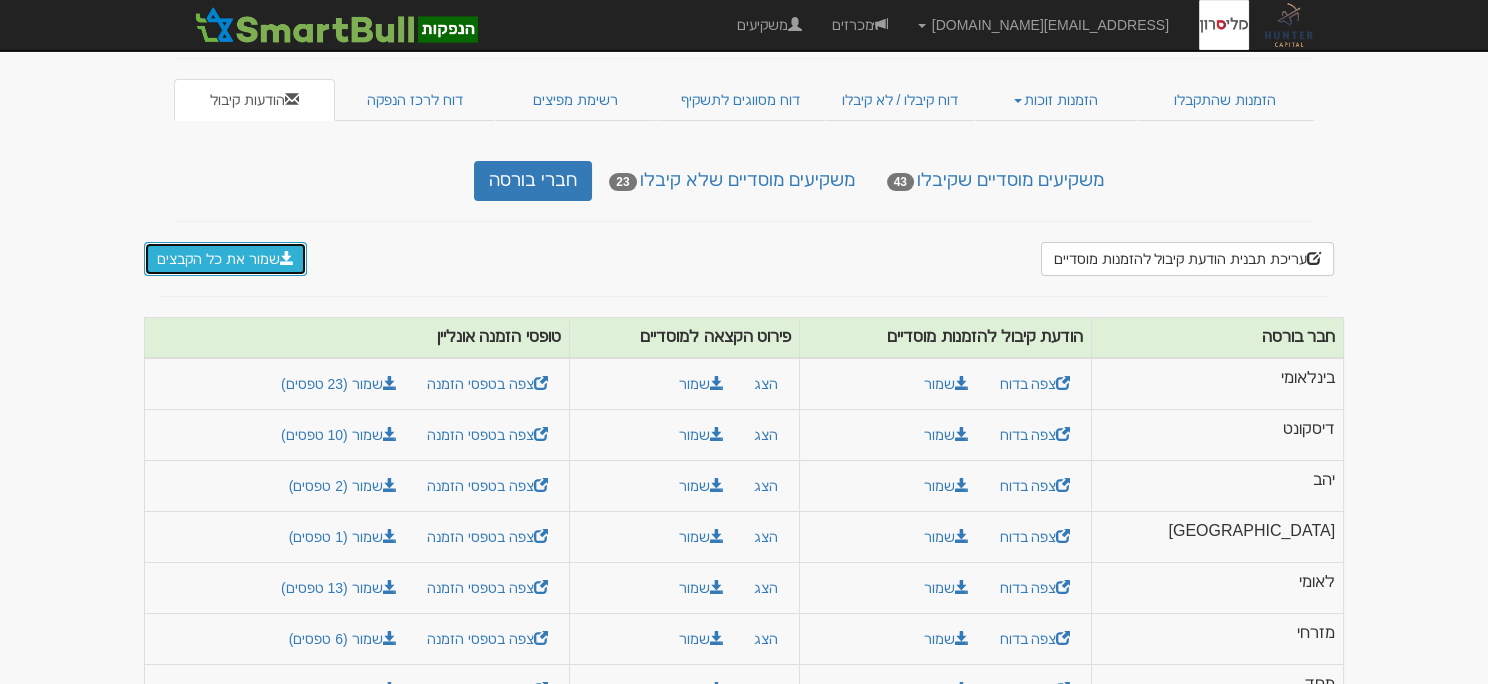 click on "שמור את כל הקבצים" at bounding box center [225, 259] 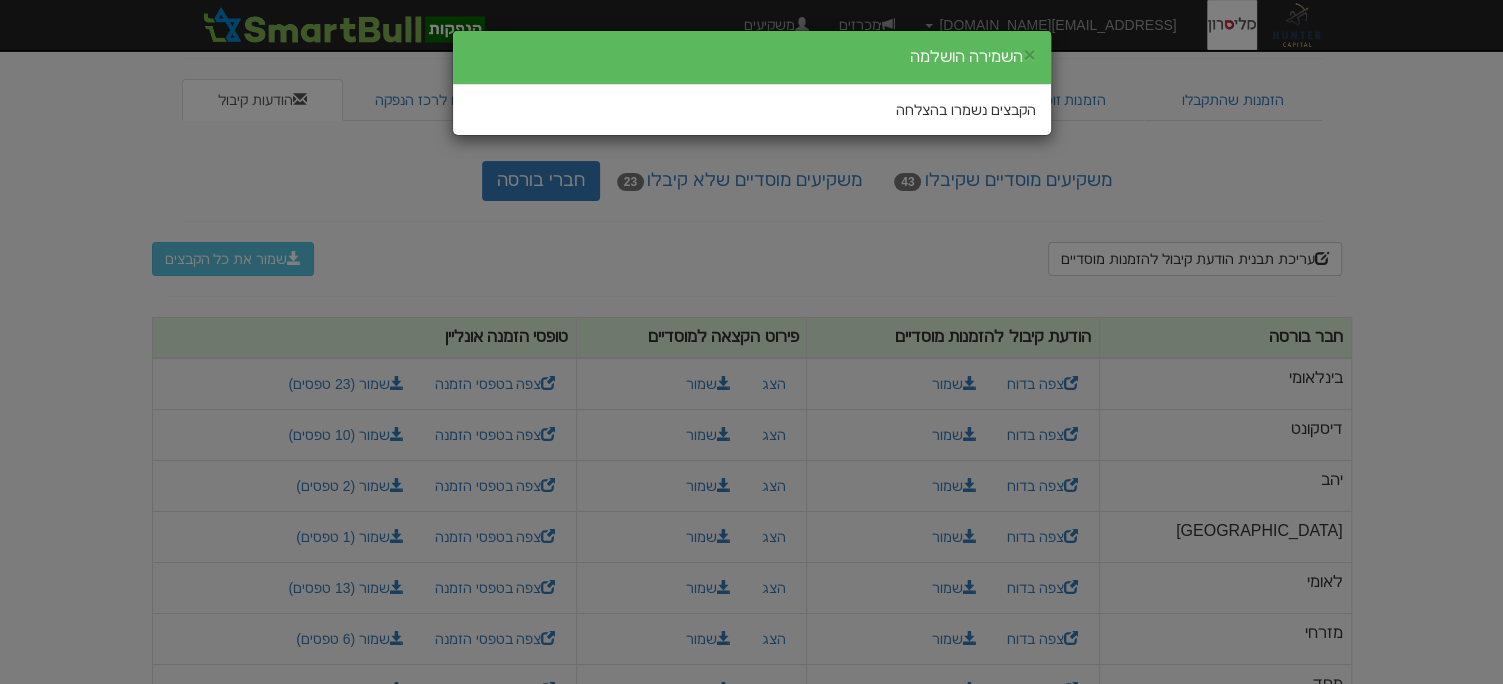 click on "× השמירה הושלמה" at bounding box center (752, 58) 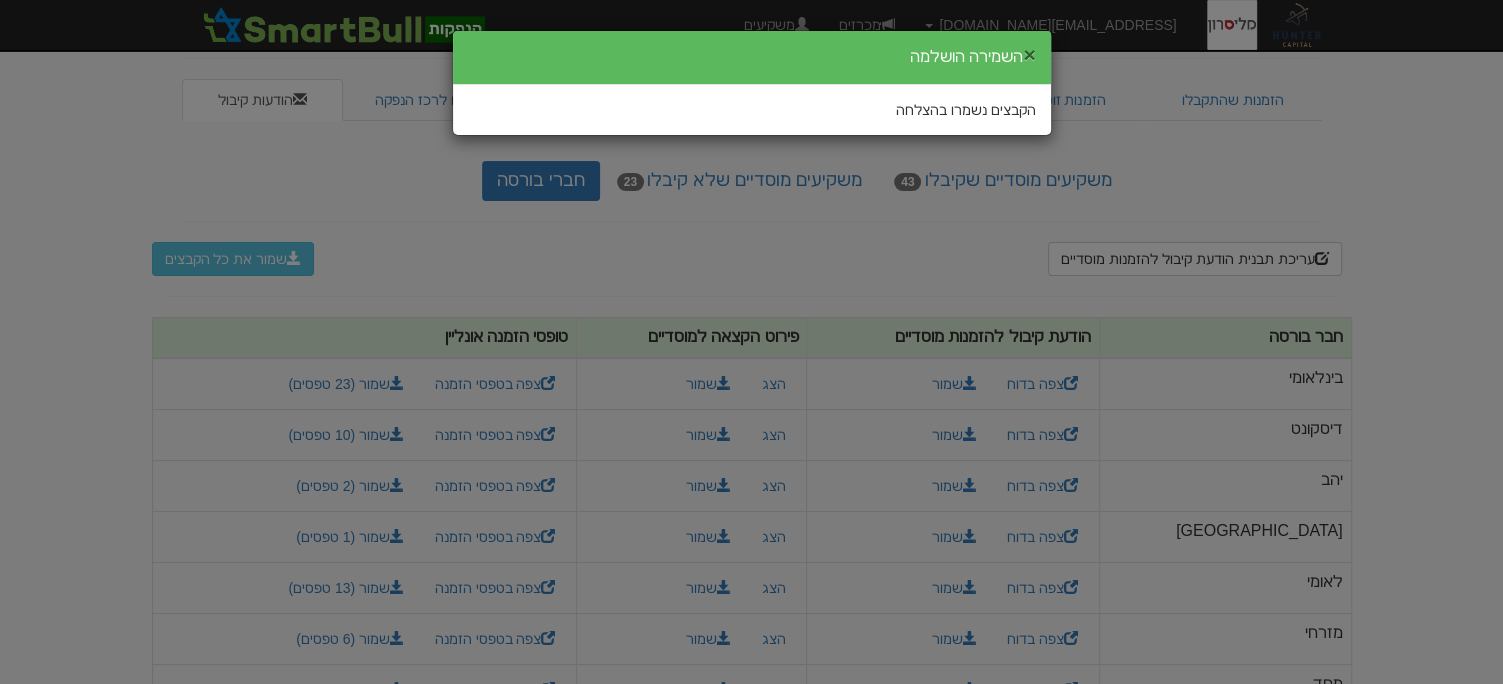 click on "×" at bounding box center [1029, 54] 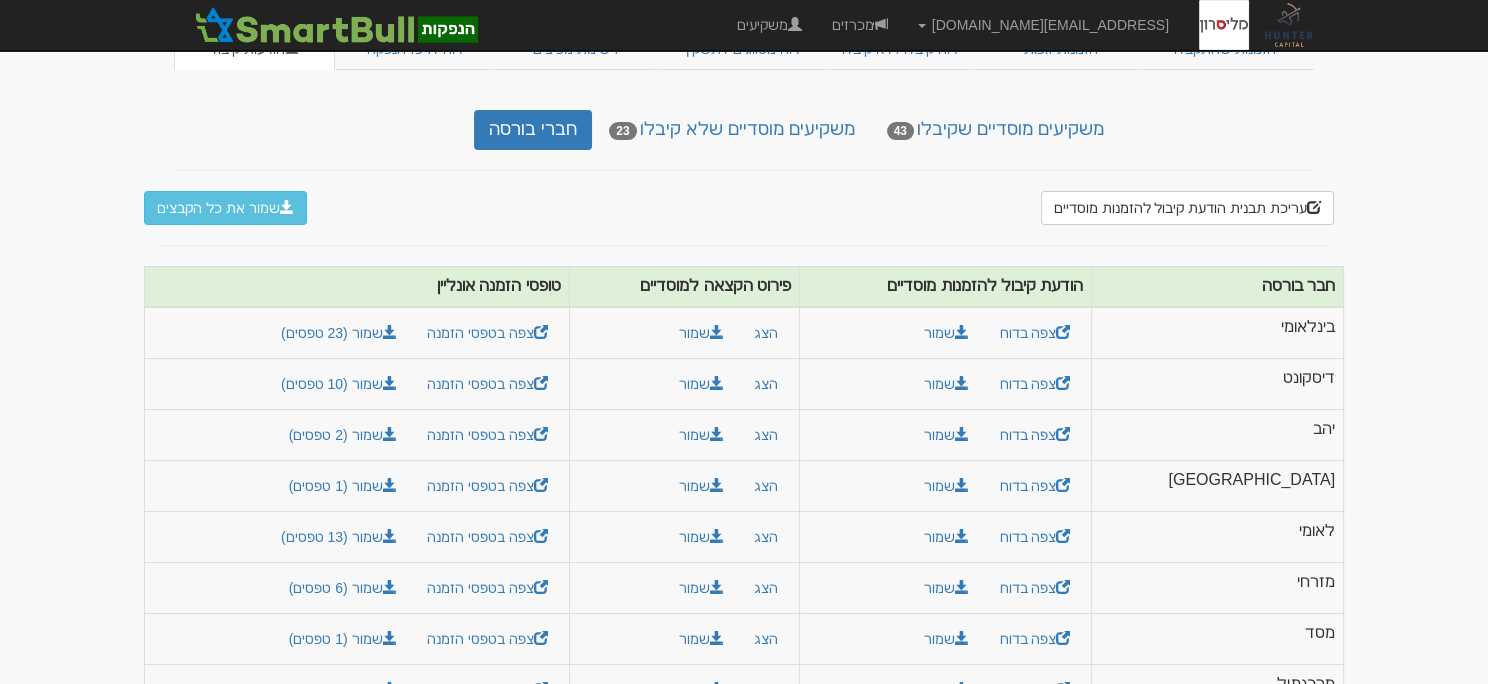 scroll, scrollTop: 327, scrollLeft: 0, axis: vertical 